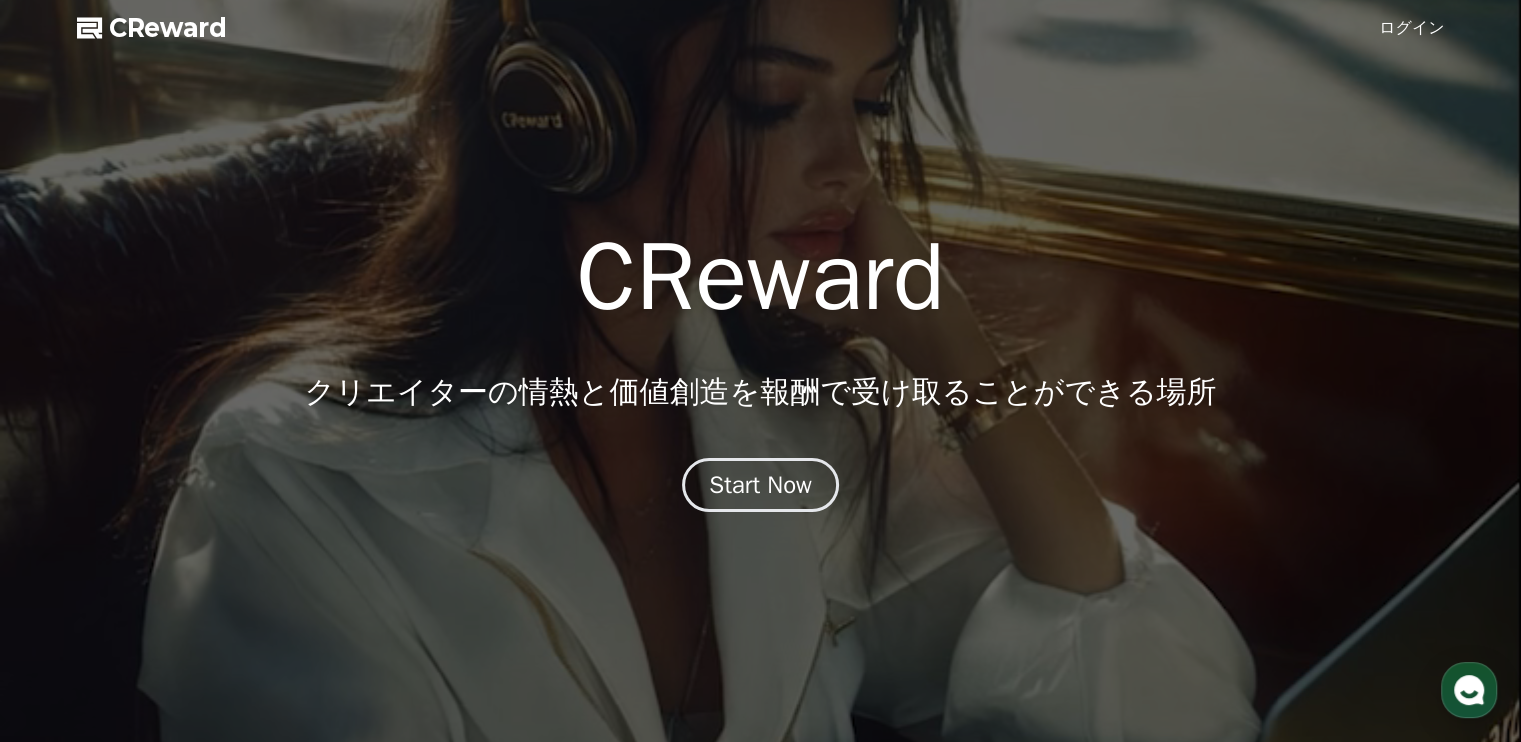 scroll, scrollTop: 0, scrollLeft: 0, axis: both 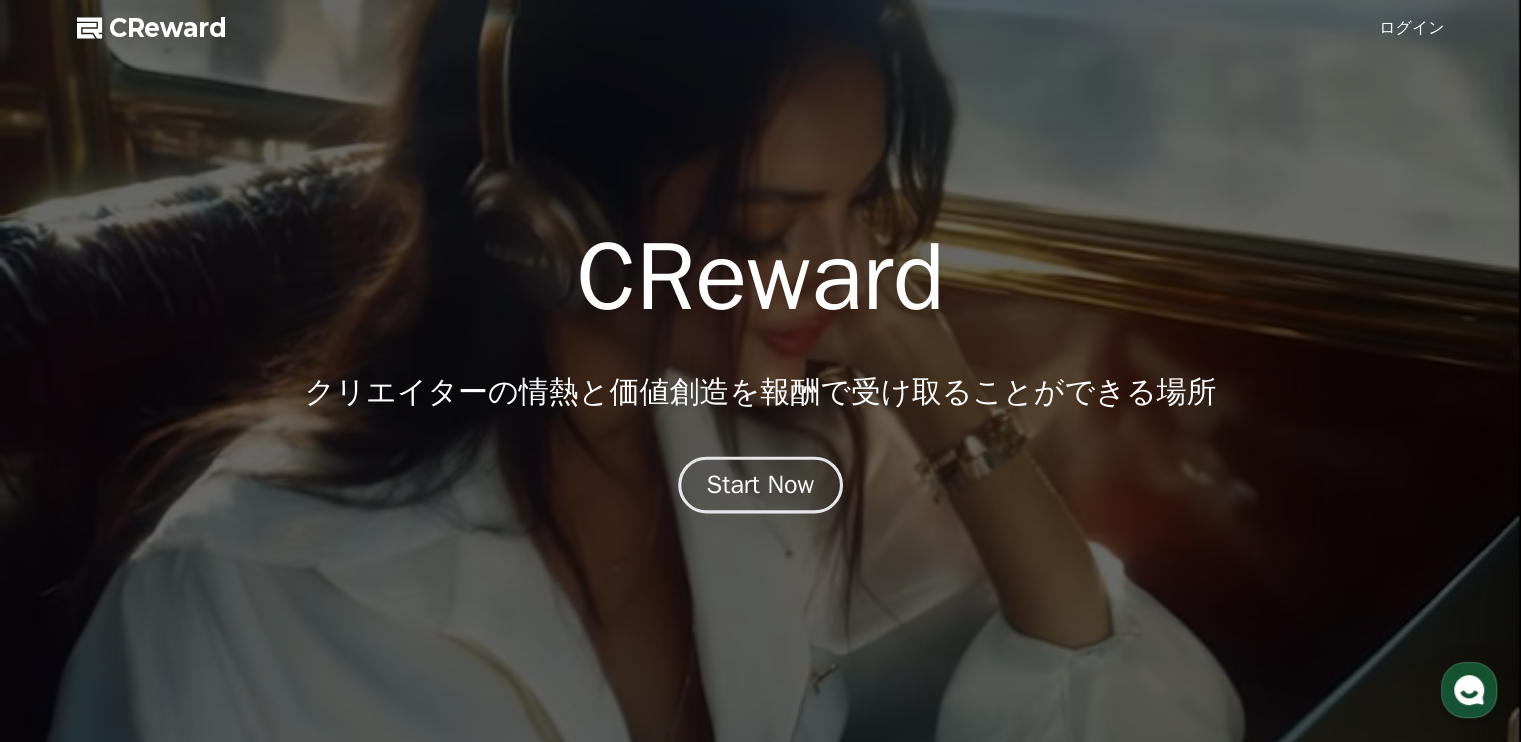 click on "Start Now" at bounding box center (761, 485) 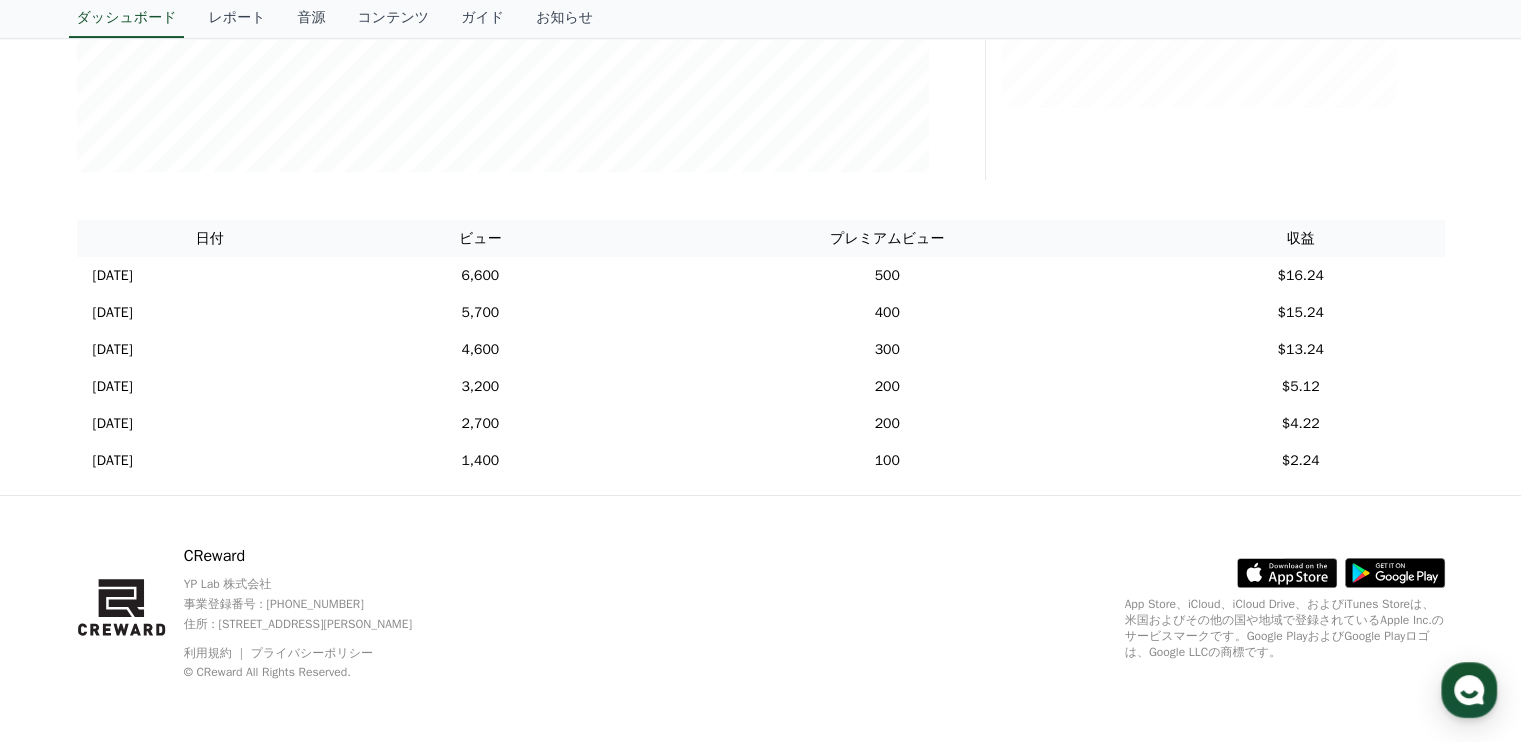 scroll, scrollTop: 0, scrollLeft: 0, axis: both 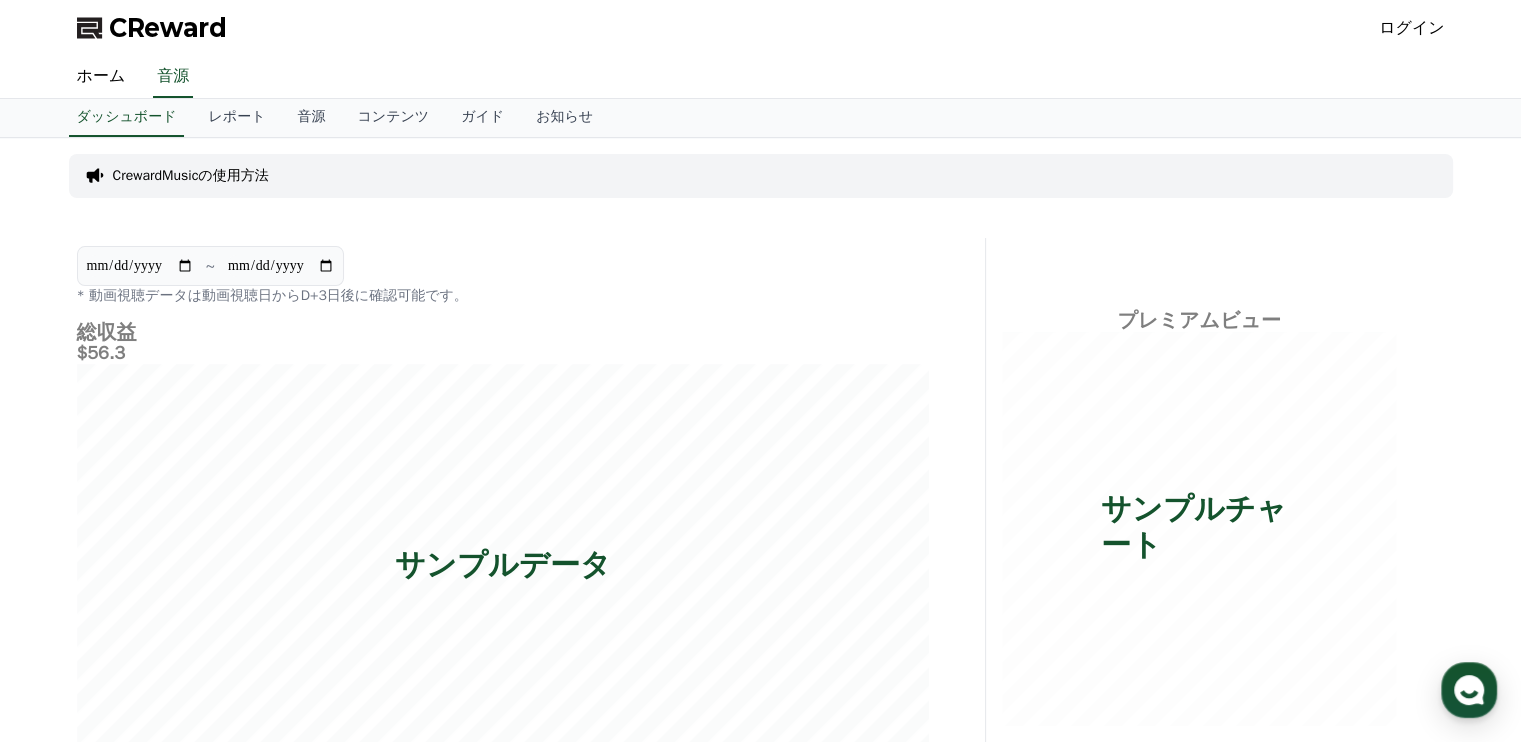 click on "ログイン" at bounding box center [1412, 28] 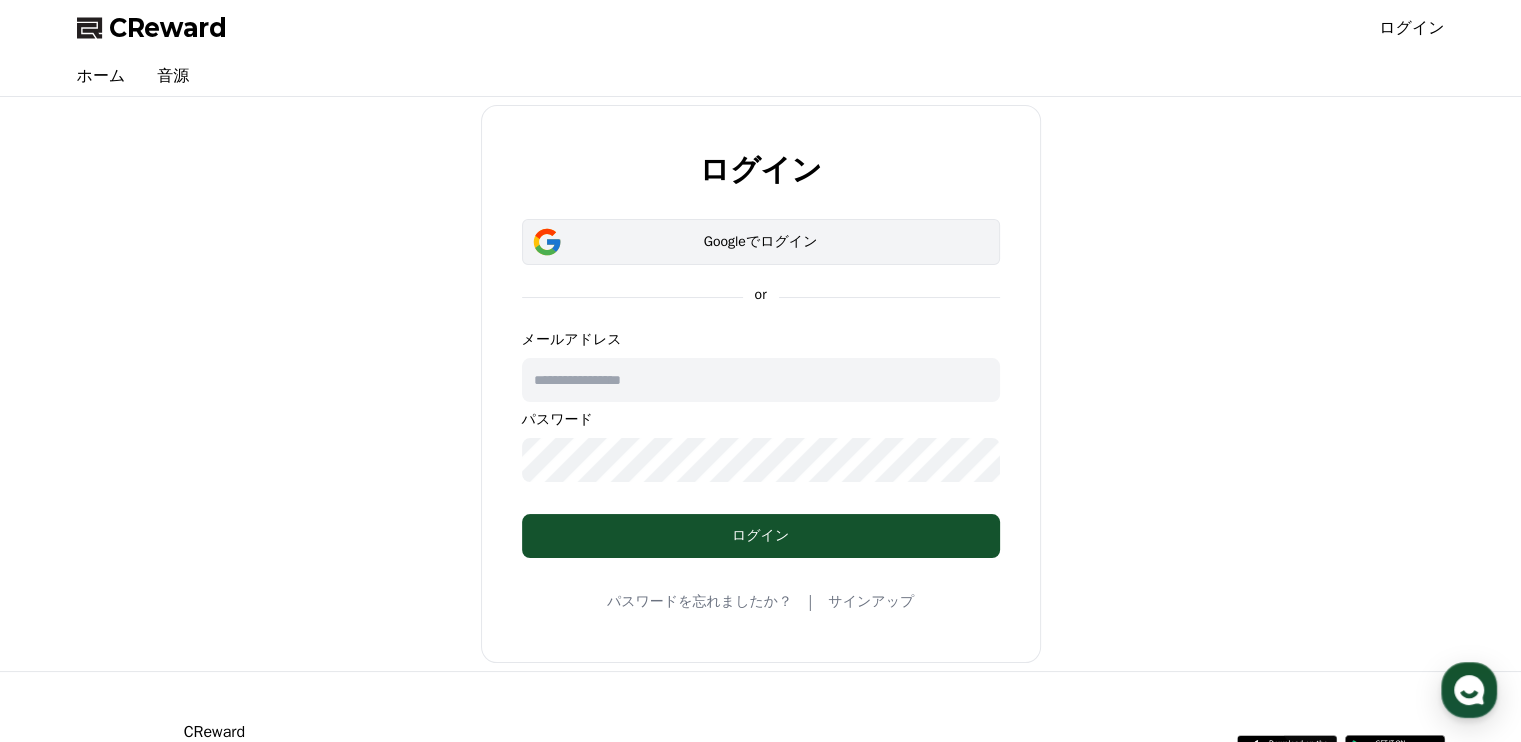 click on "Googleでログイン" at bounding box center (761, 242) 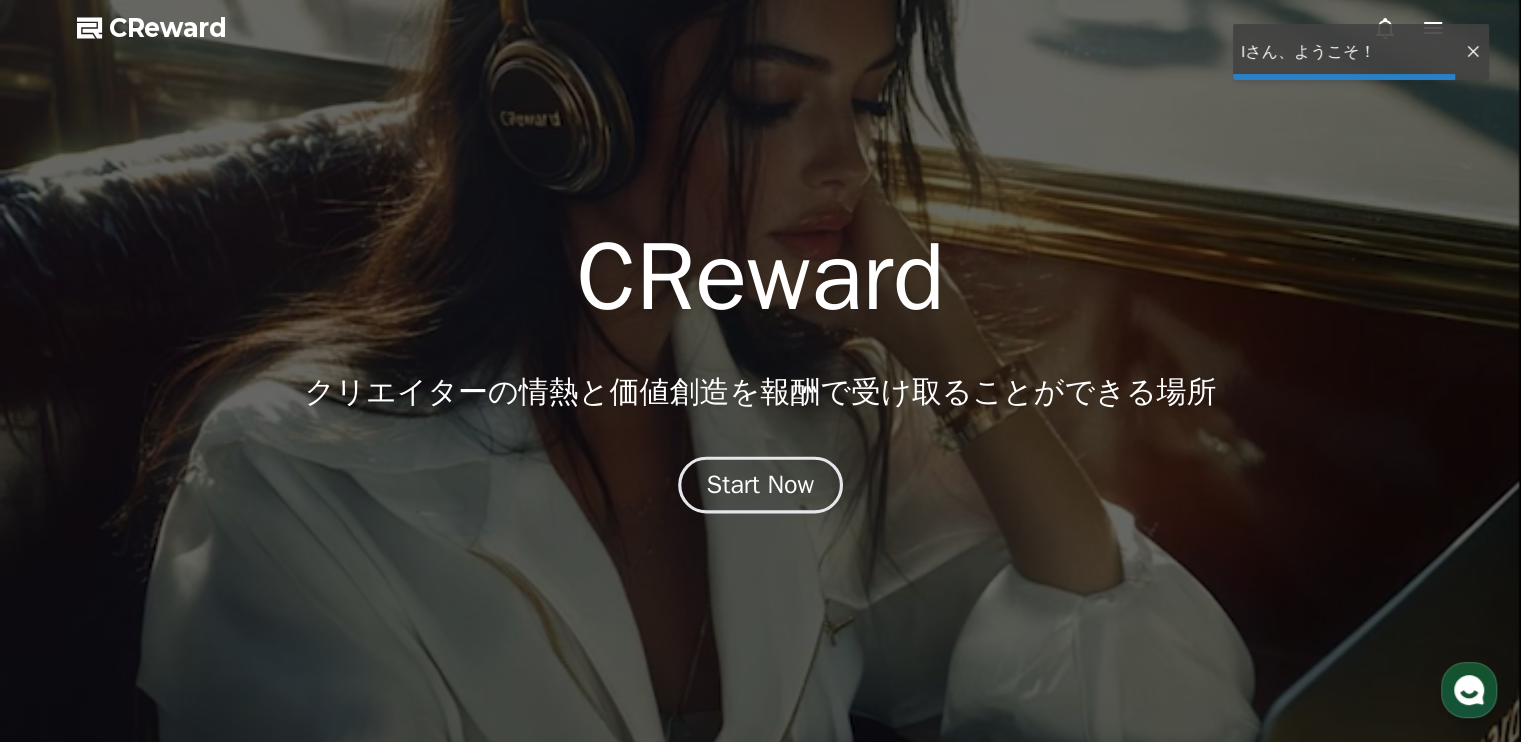 scroll, scrollTop: 0, scrollLeft: 0, axis: both 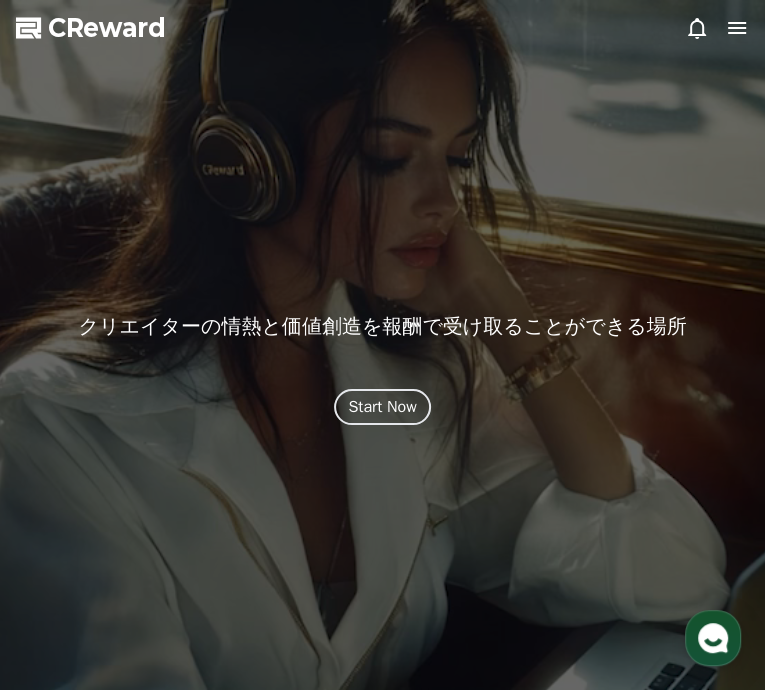 drag, startPoint x: 642, startPoint y: 15, endPoint x: 744, endPoint y: -317, distance: 347.31543 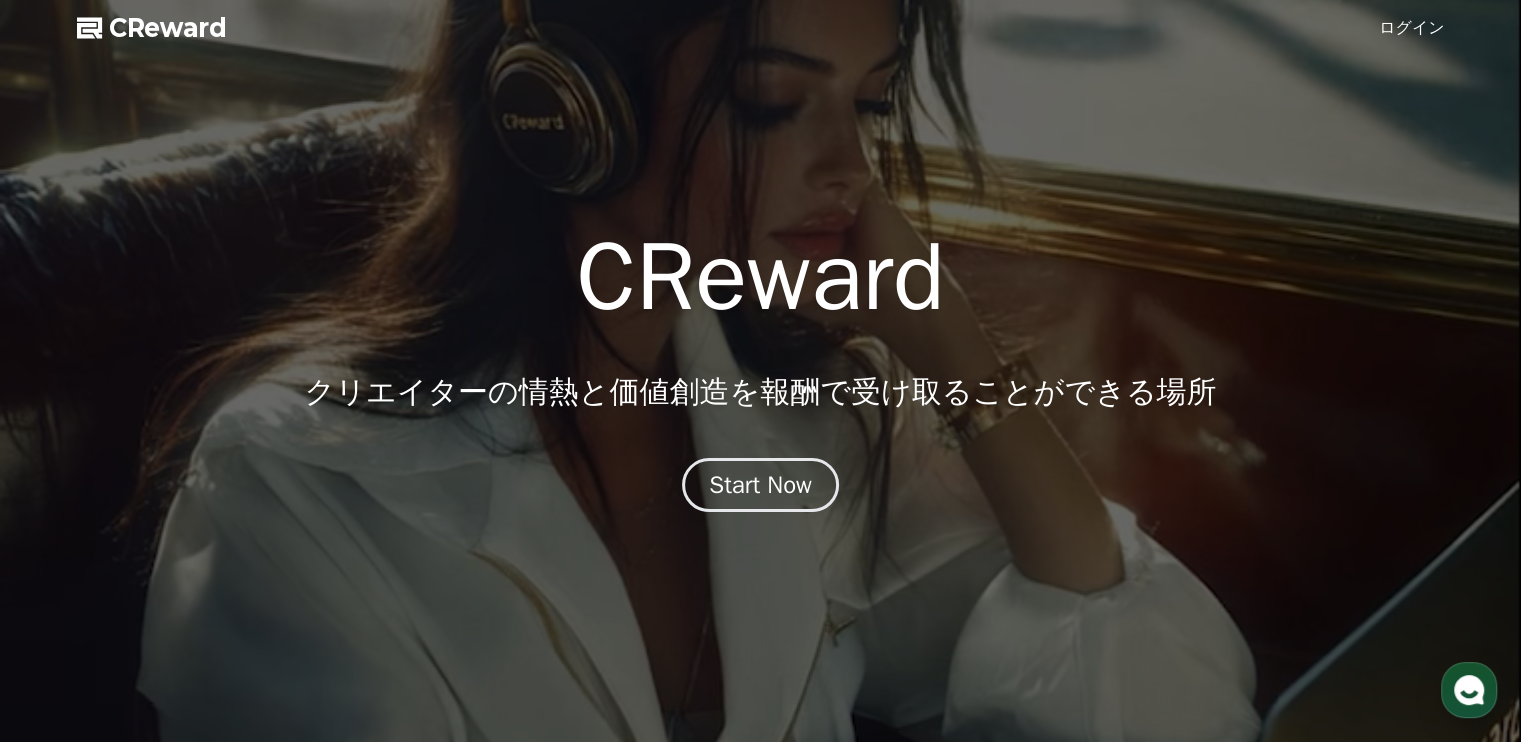 scroll, scrollTop: 0, scrollLeft: 0, axis: both 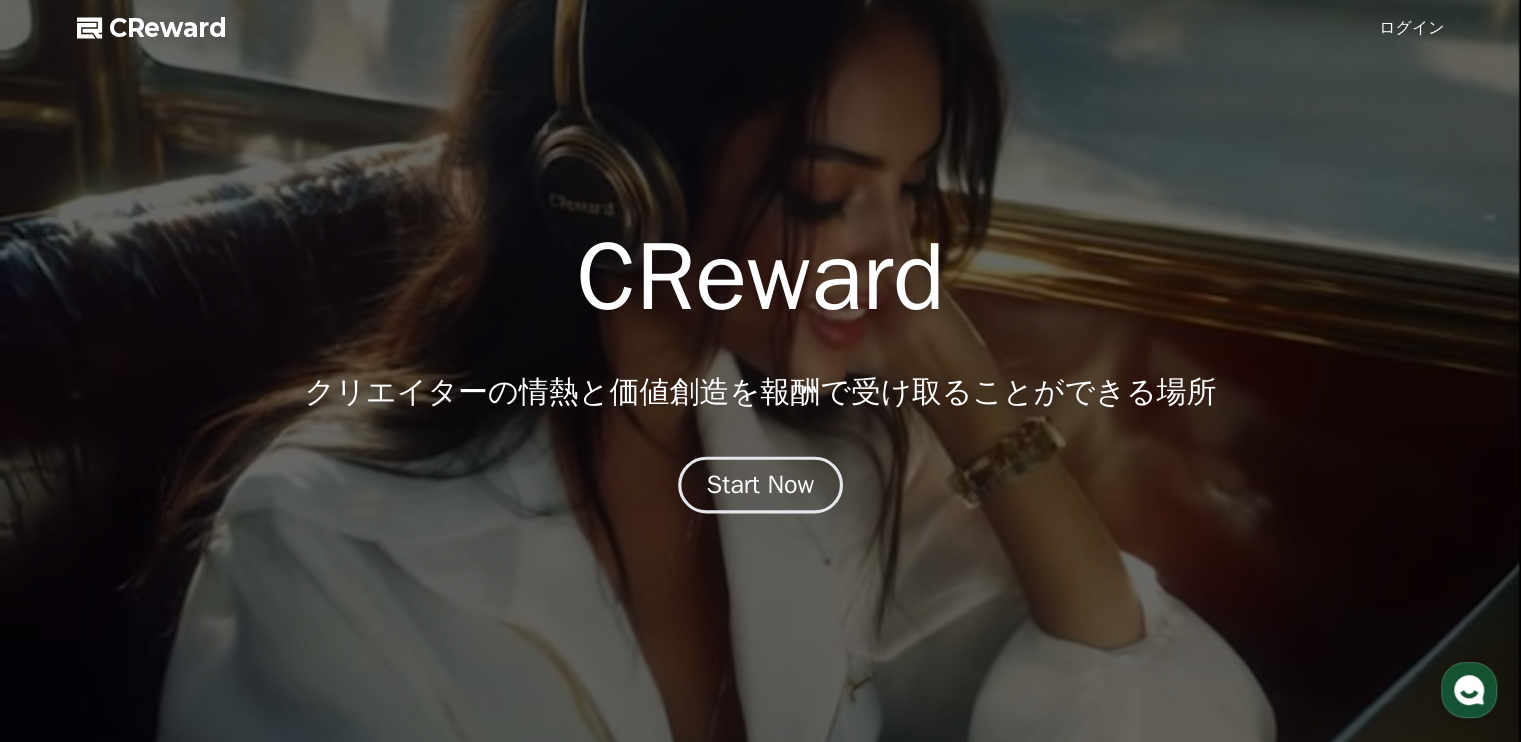 click on "Start Now" at bounding box center (760, 485) 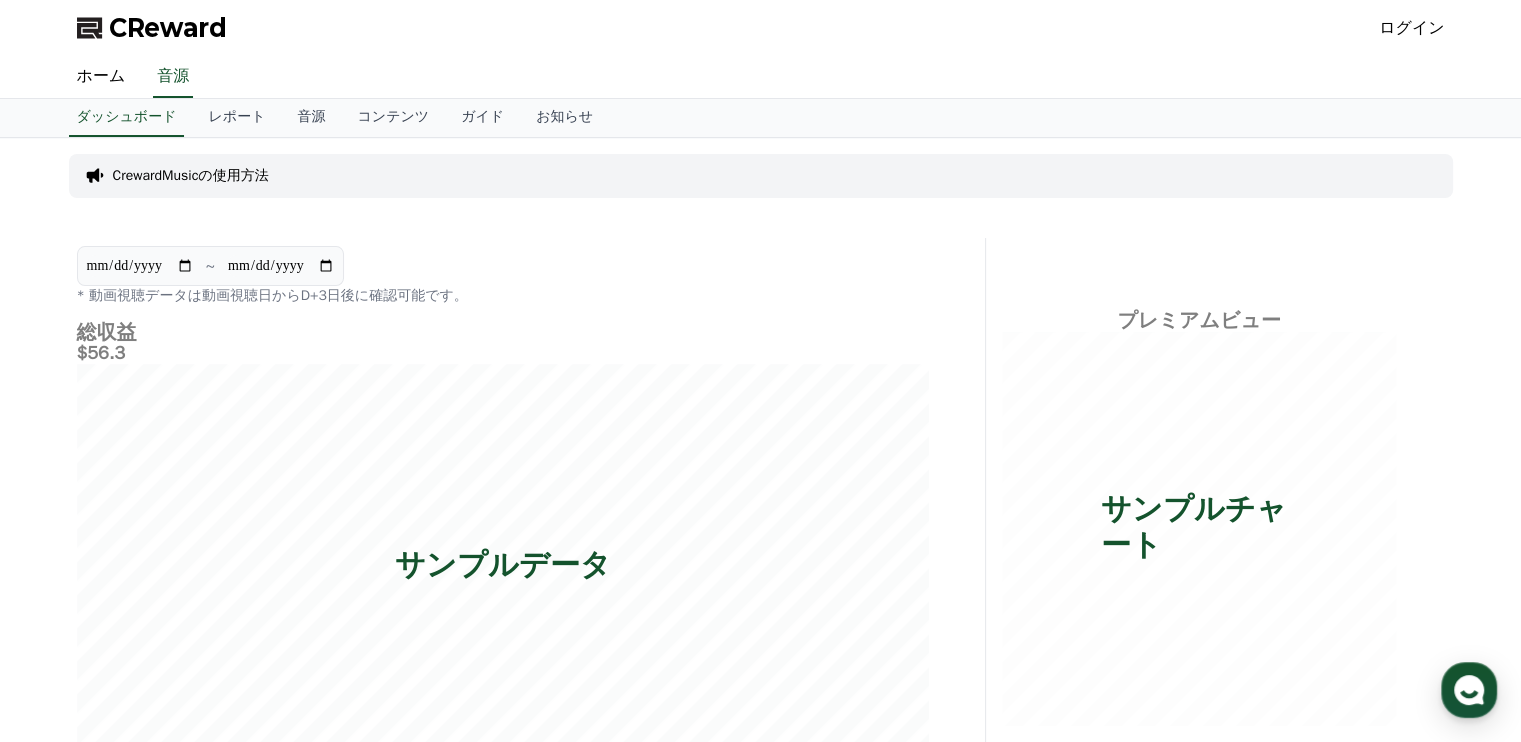 click on "ログイン" at bounding box center (1412, 28) 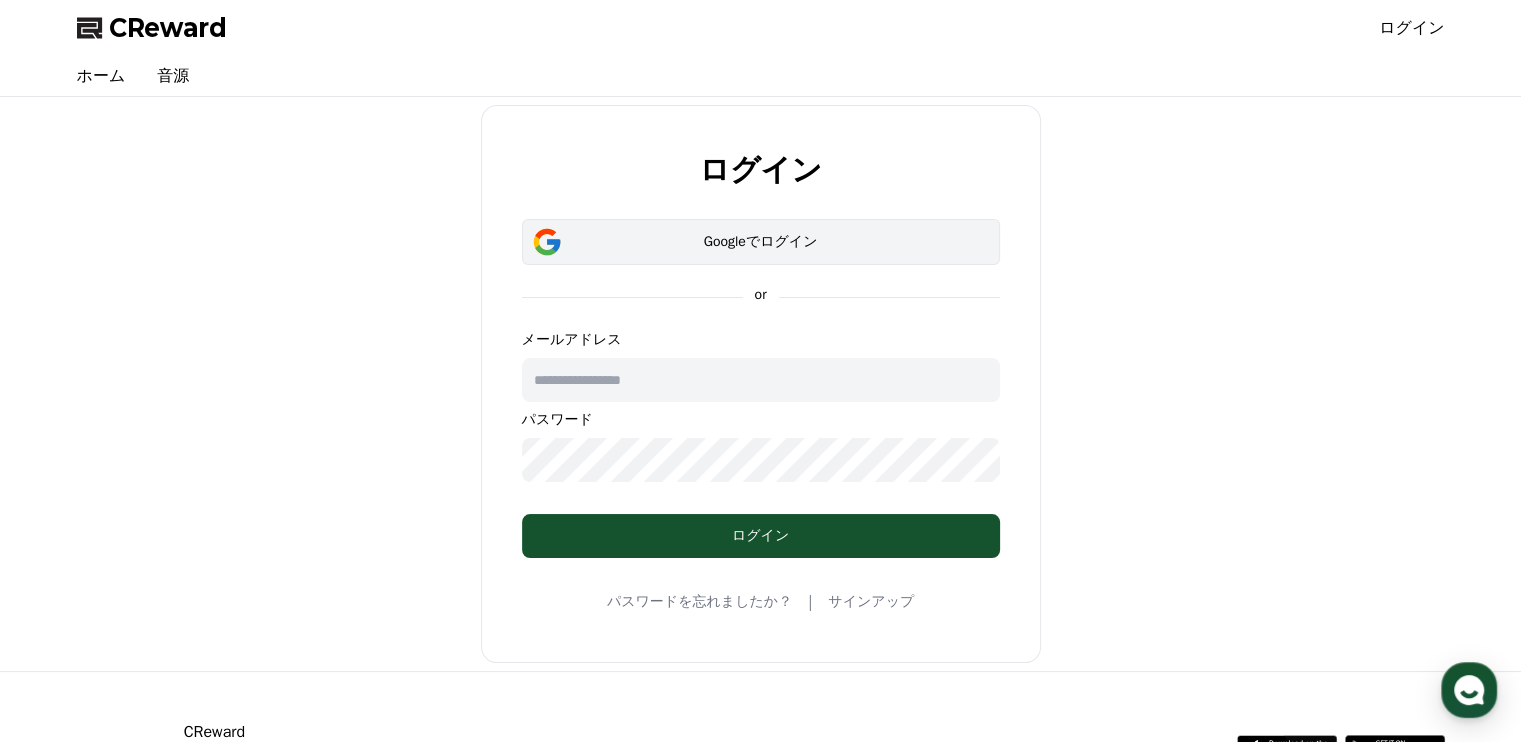 click on "Googleでログイン" at bounding box center [761, 242] 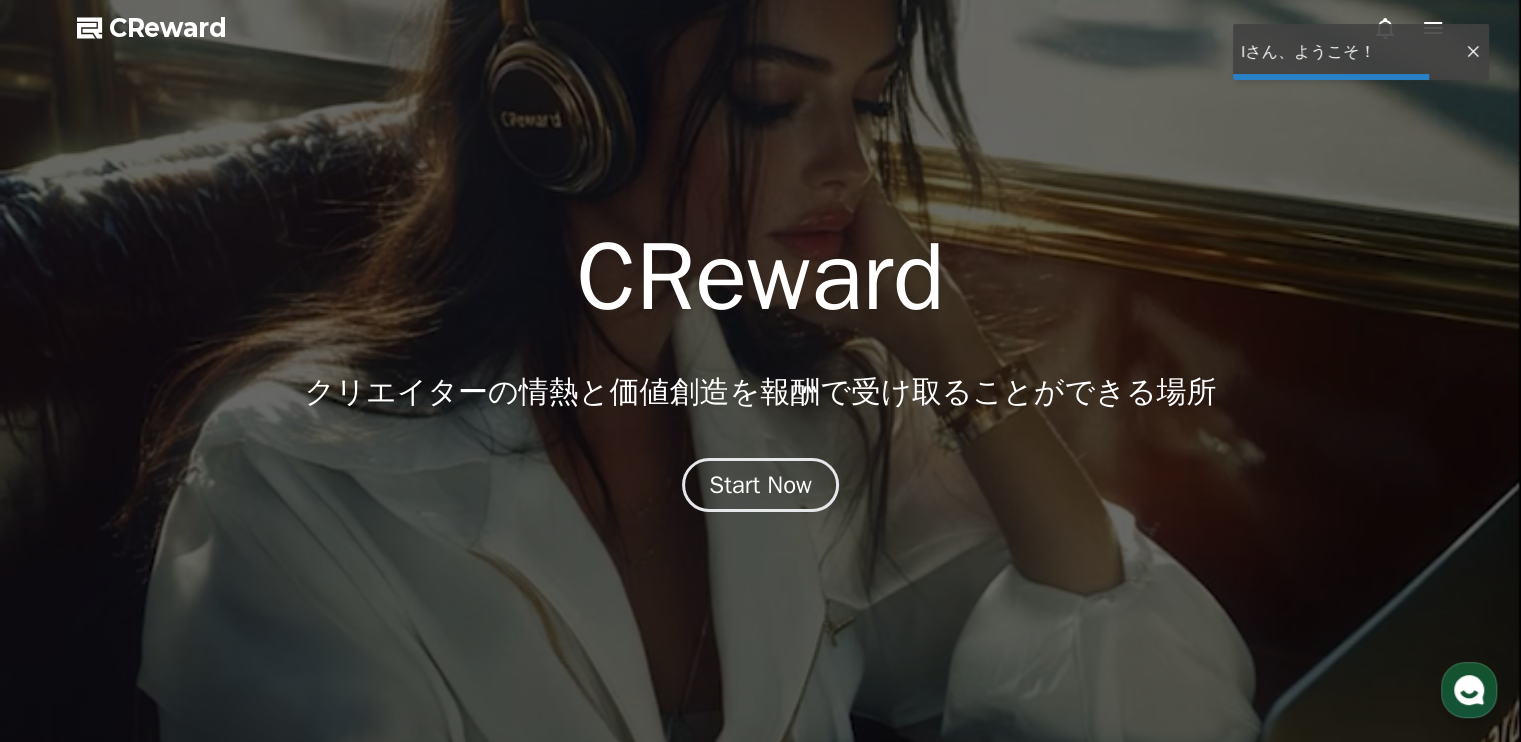 scroll, scrollTop: 0, scrollLeft: 0, axis: both 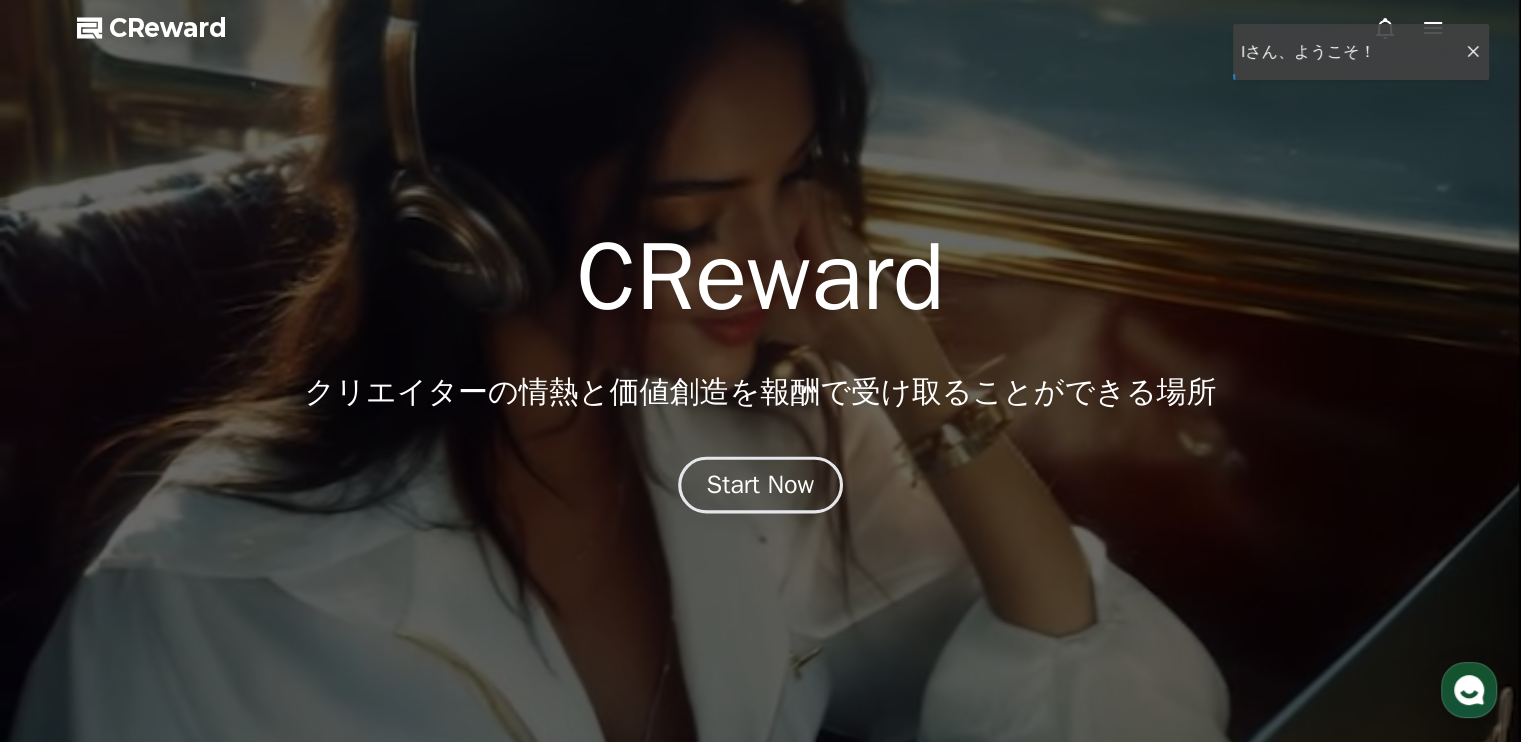 click on "Start Now" at bounding box center [760, 485] 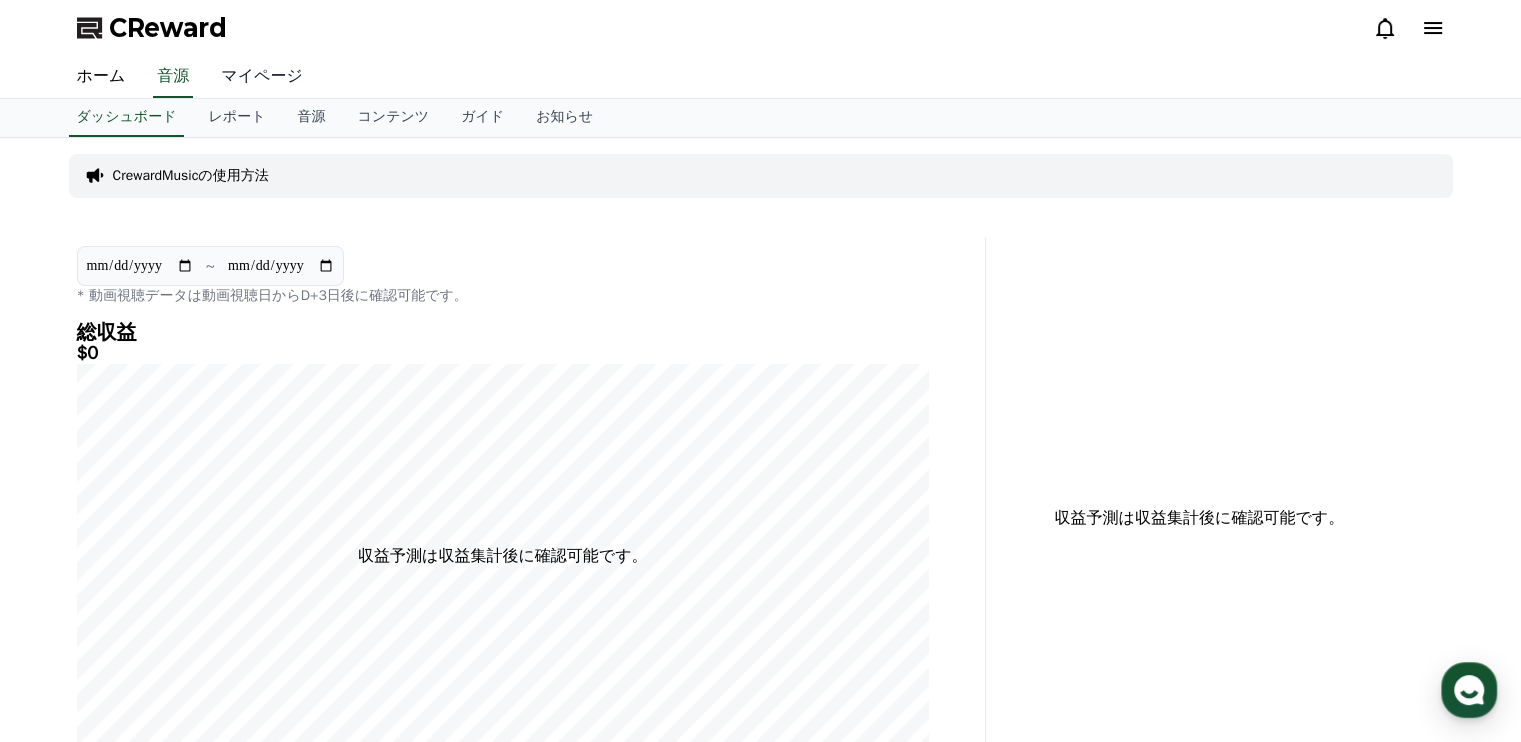 click on "マイページ" at bounding box center (262, 77) 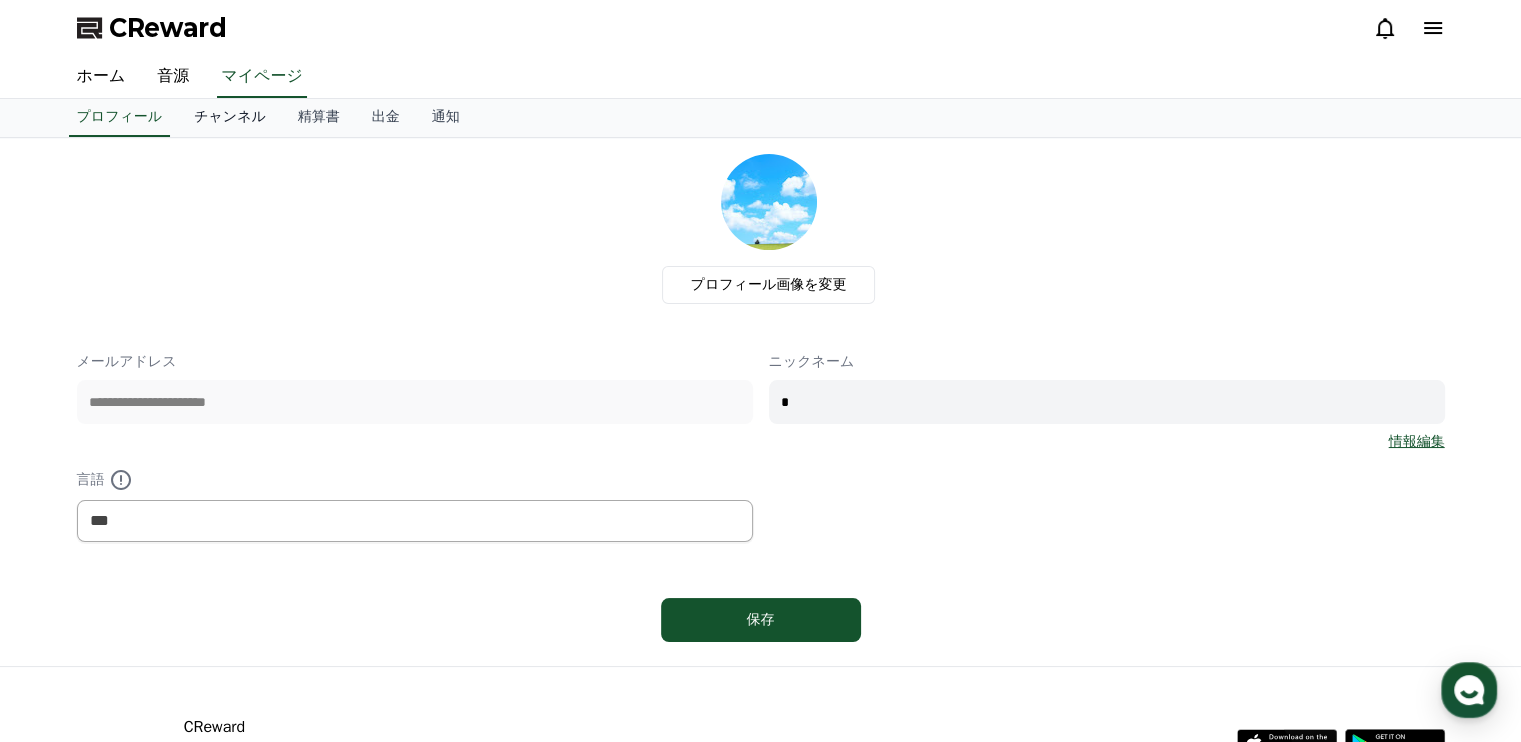 click on "チャンネル" at bounding box center [230, 118] 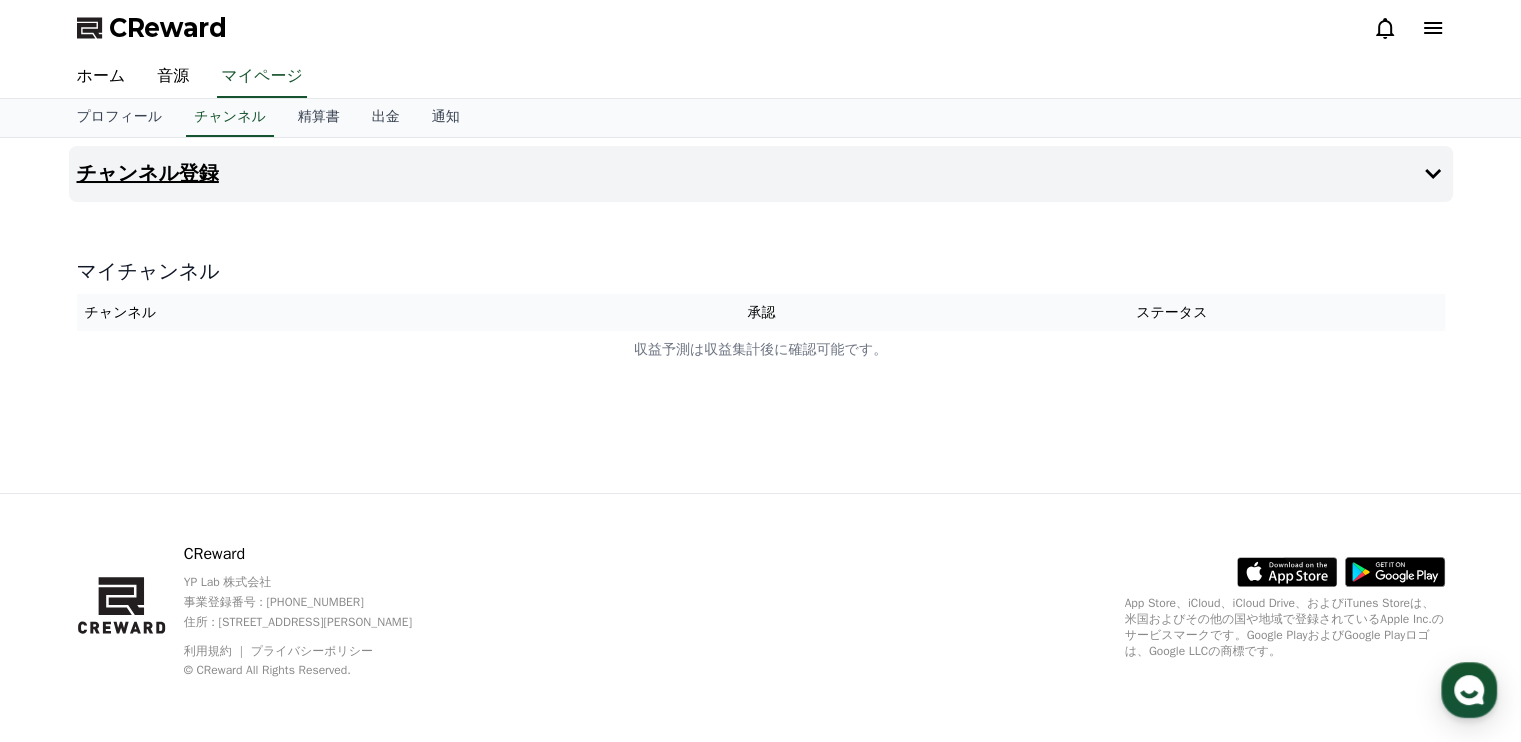 click on "チャンネル登録" at bounding box center (148, 174) 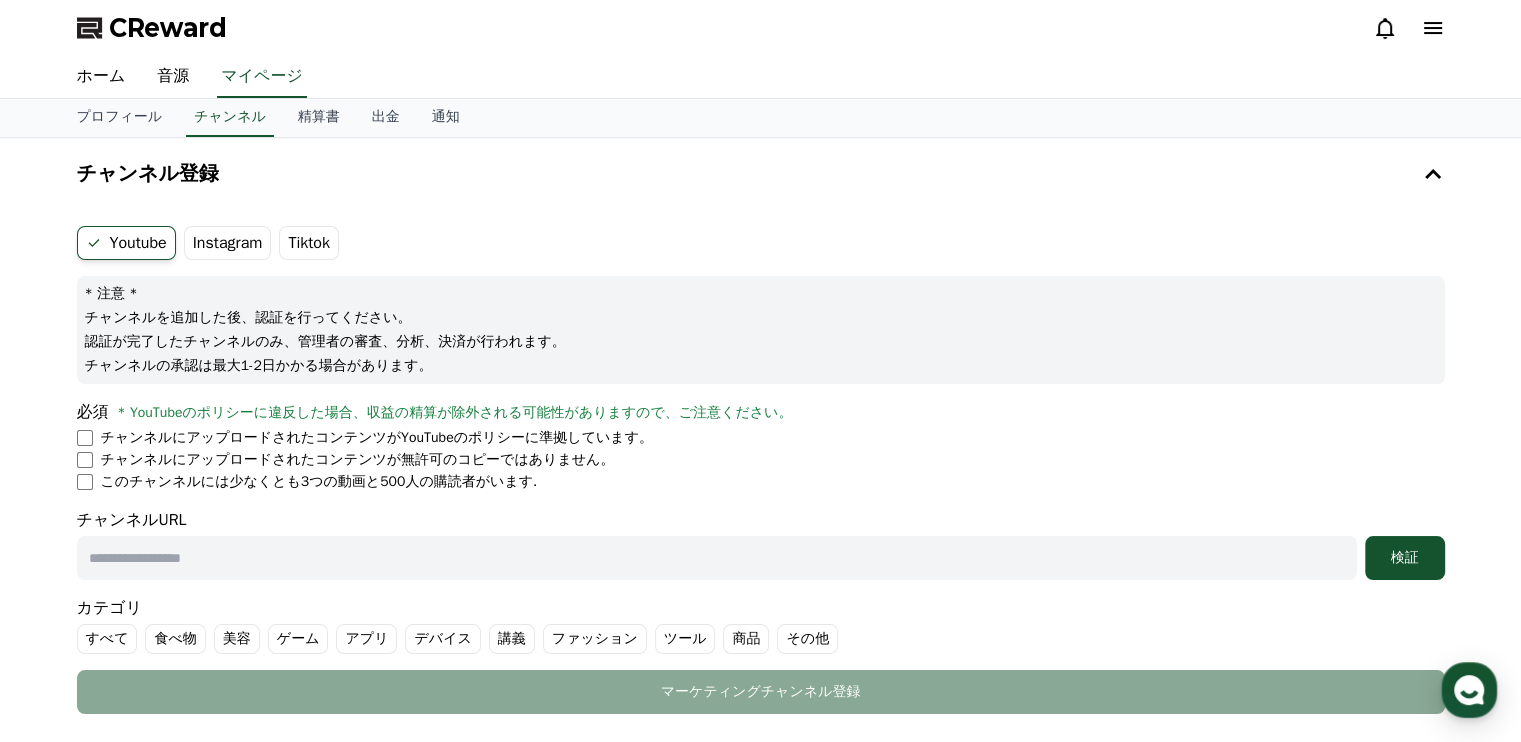 click at bounding box center (717, 558) 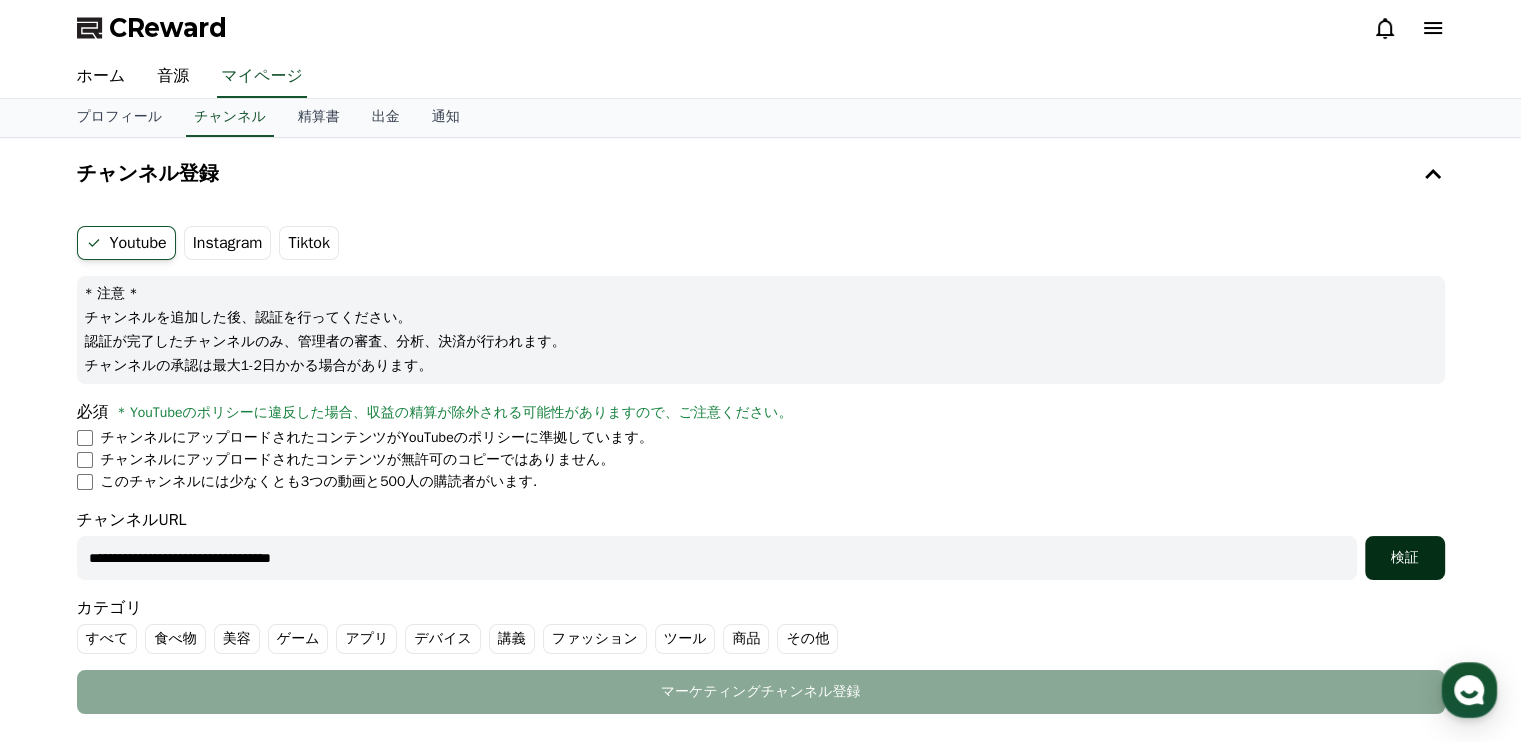 type on "**********" 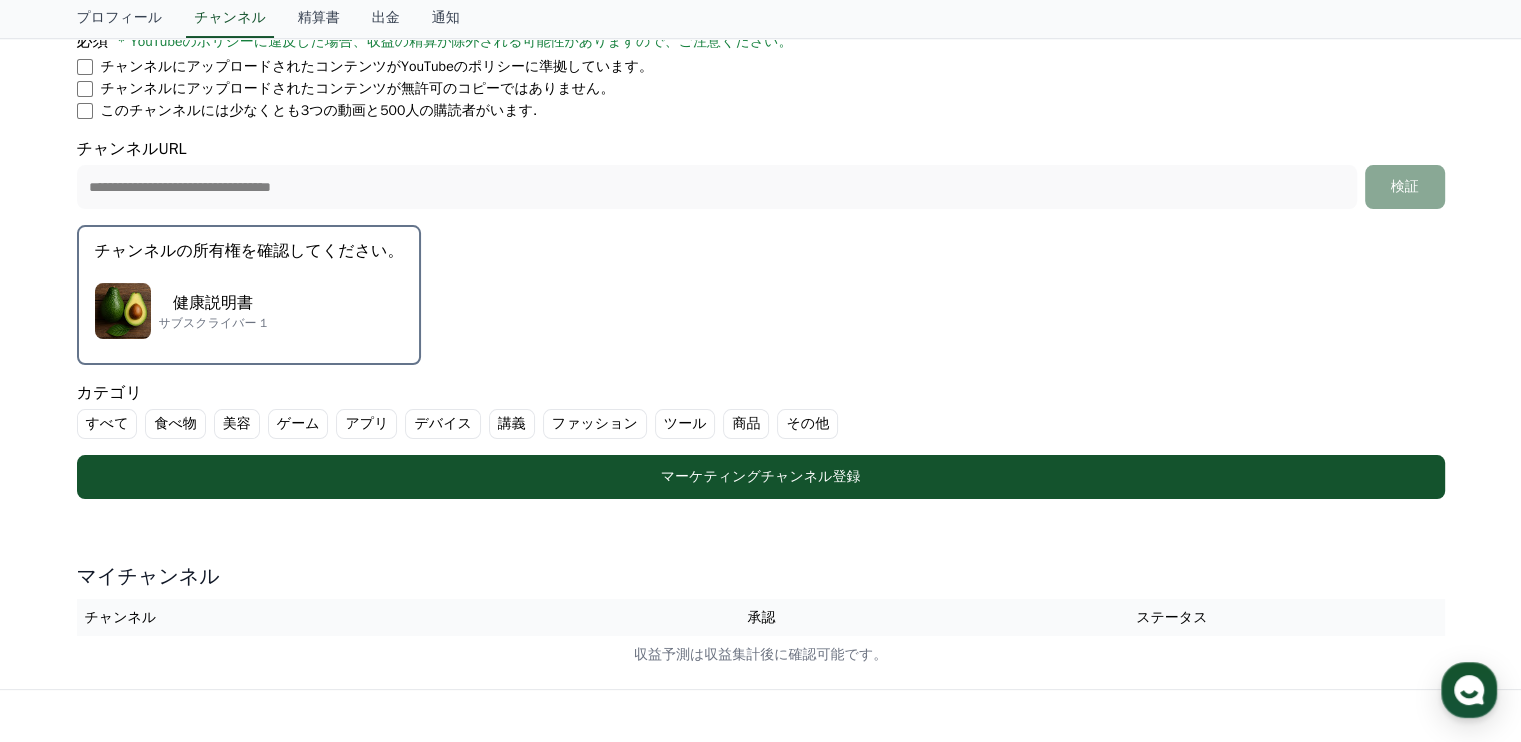 scroll, scrollTop: 386, scrollLeft: 0, axis: vertical 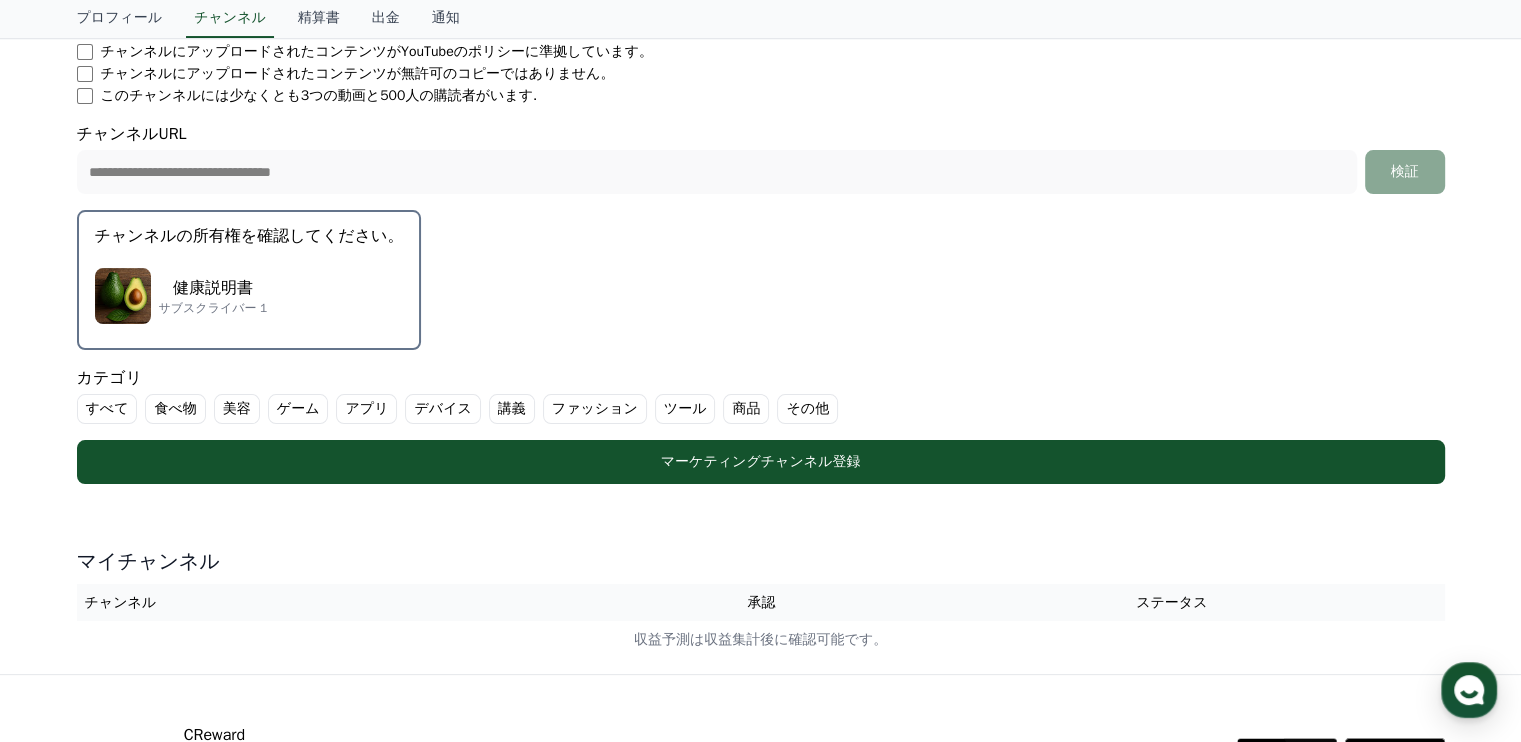 click on "その他" at bounding box center [807, 409] 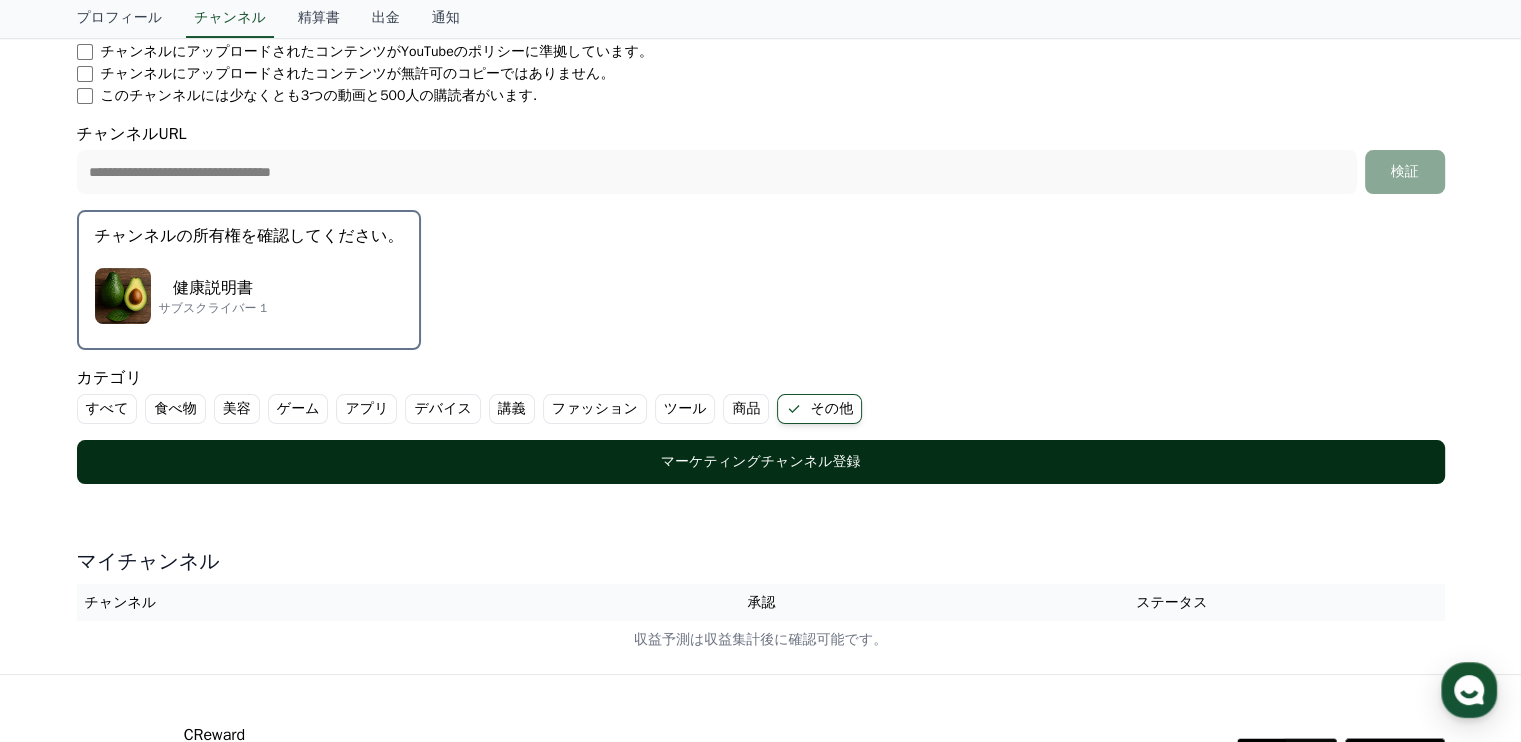 scroll, scrollTop: 564, scrollLeft: 0, axis: vertical 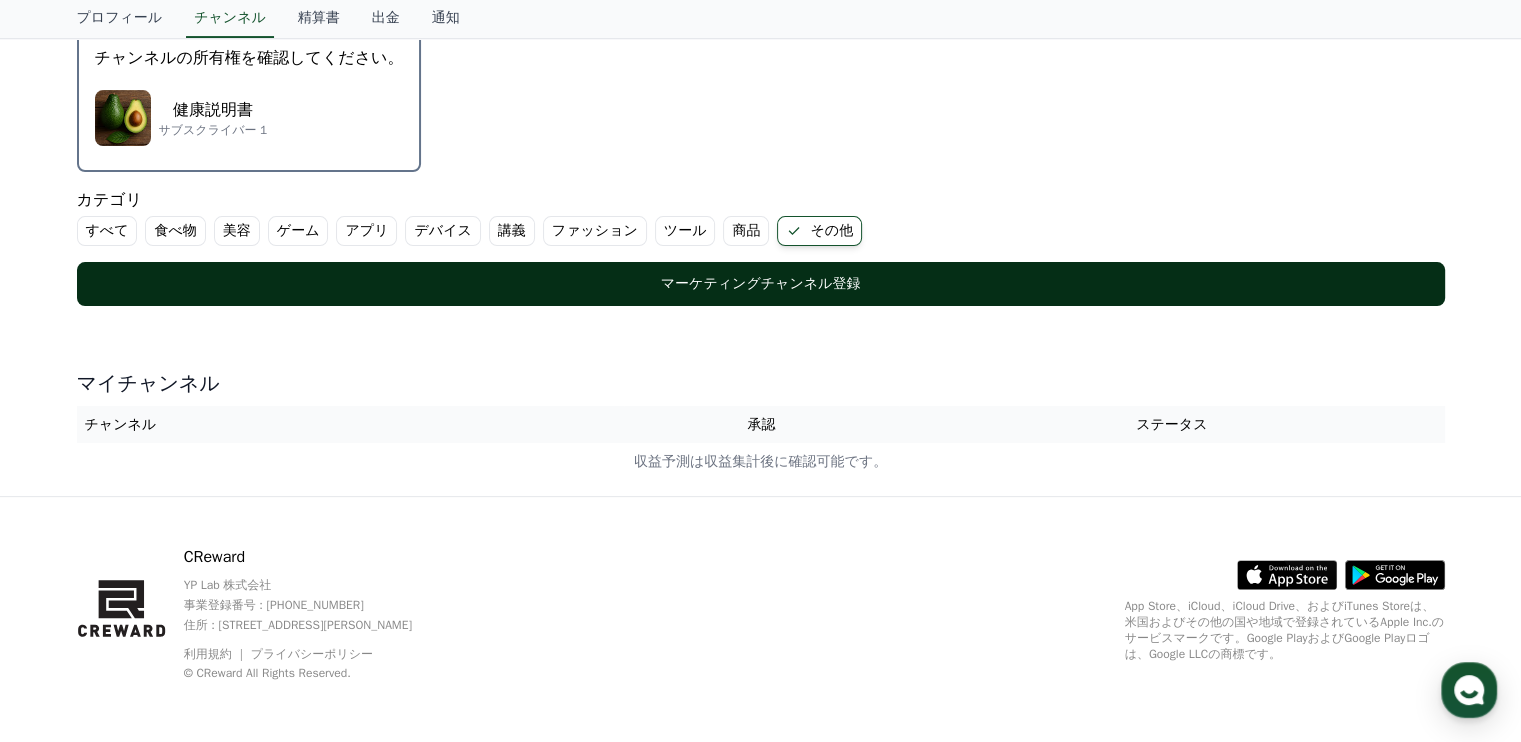 click on "マーケティングチャンネル登録" at bounding box center (761, 284) 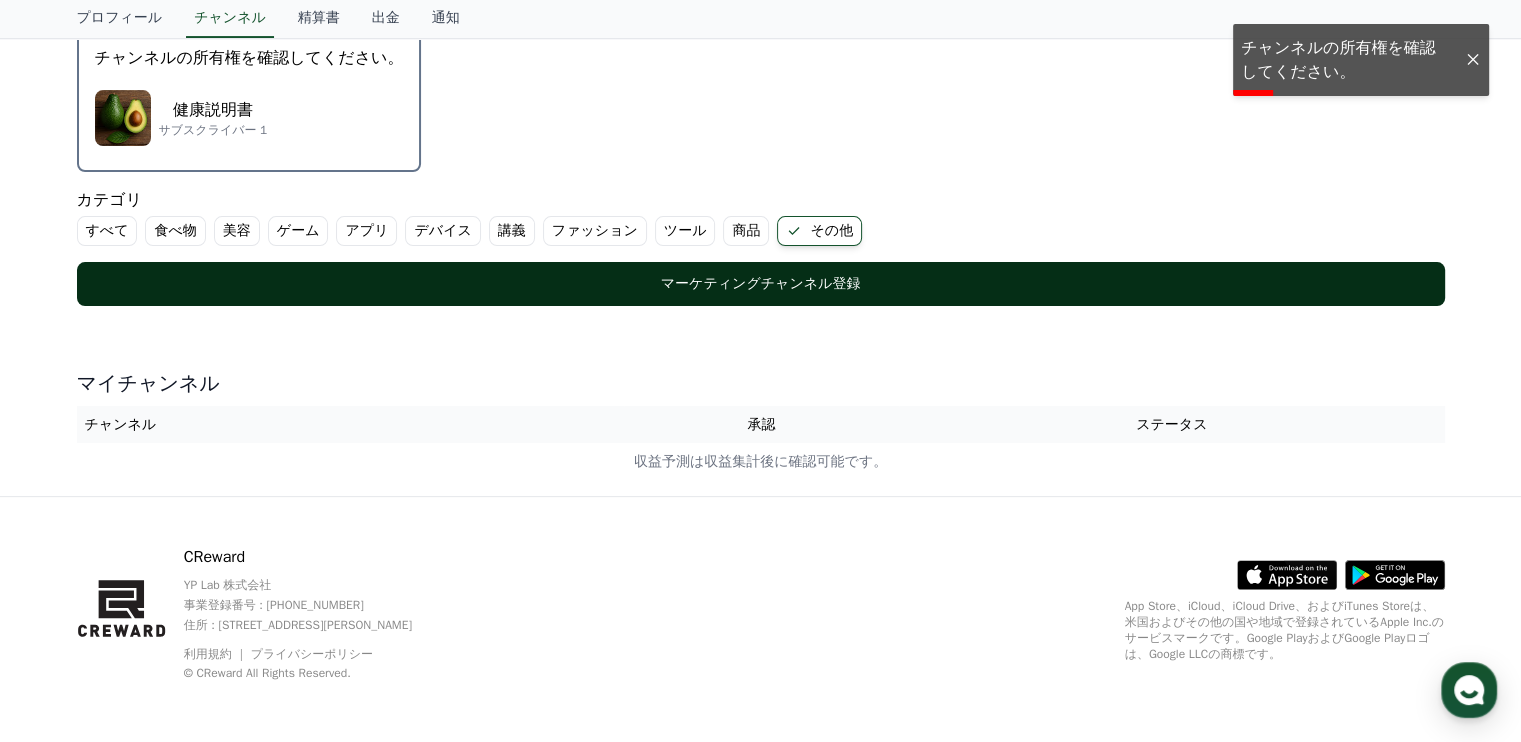 click on "マーケティングチャンネル登録" at bounding box center [761, 284] 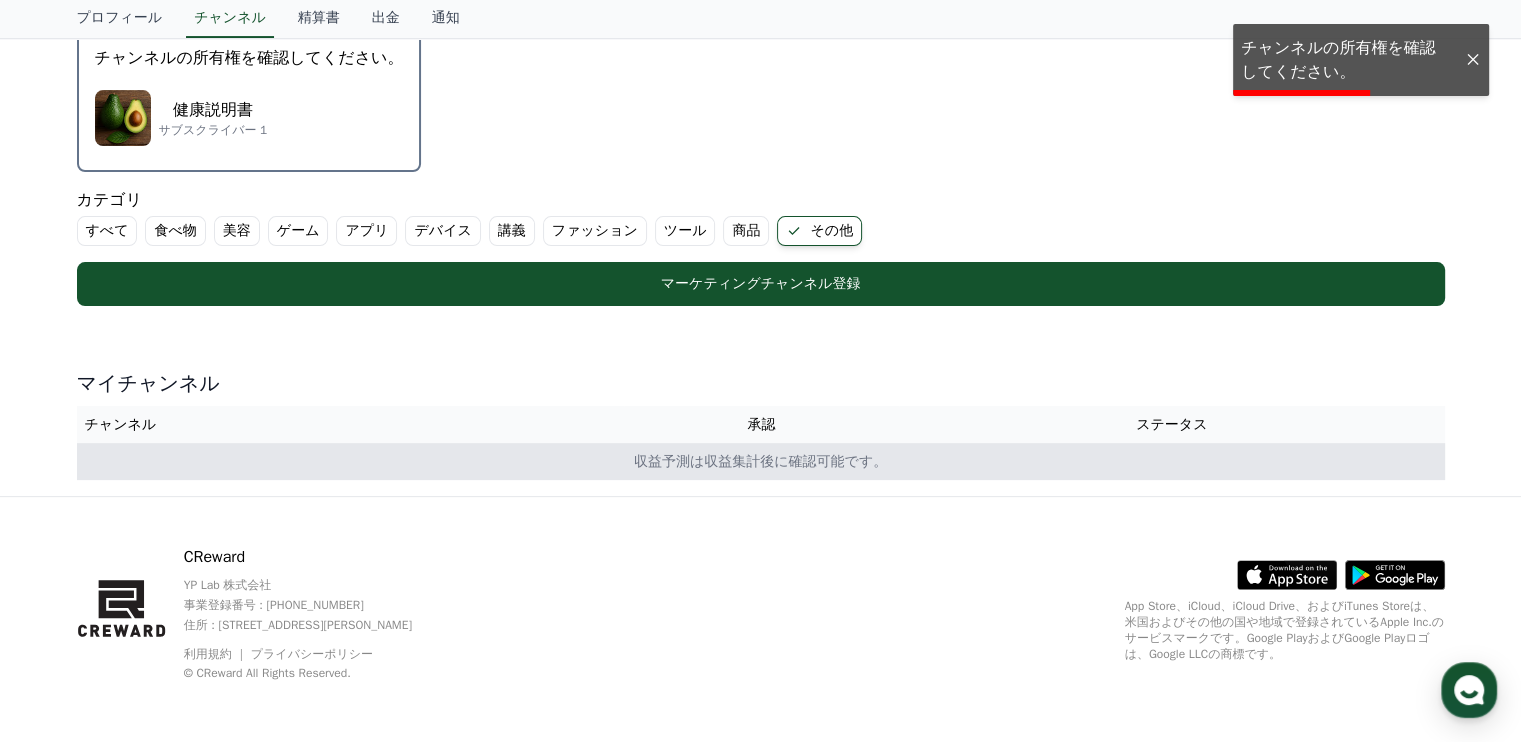 click on "収益予測は収益集計後に確認可能です。" at bounding box center [761, 461] 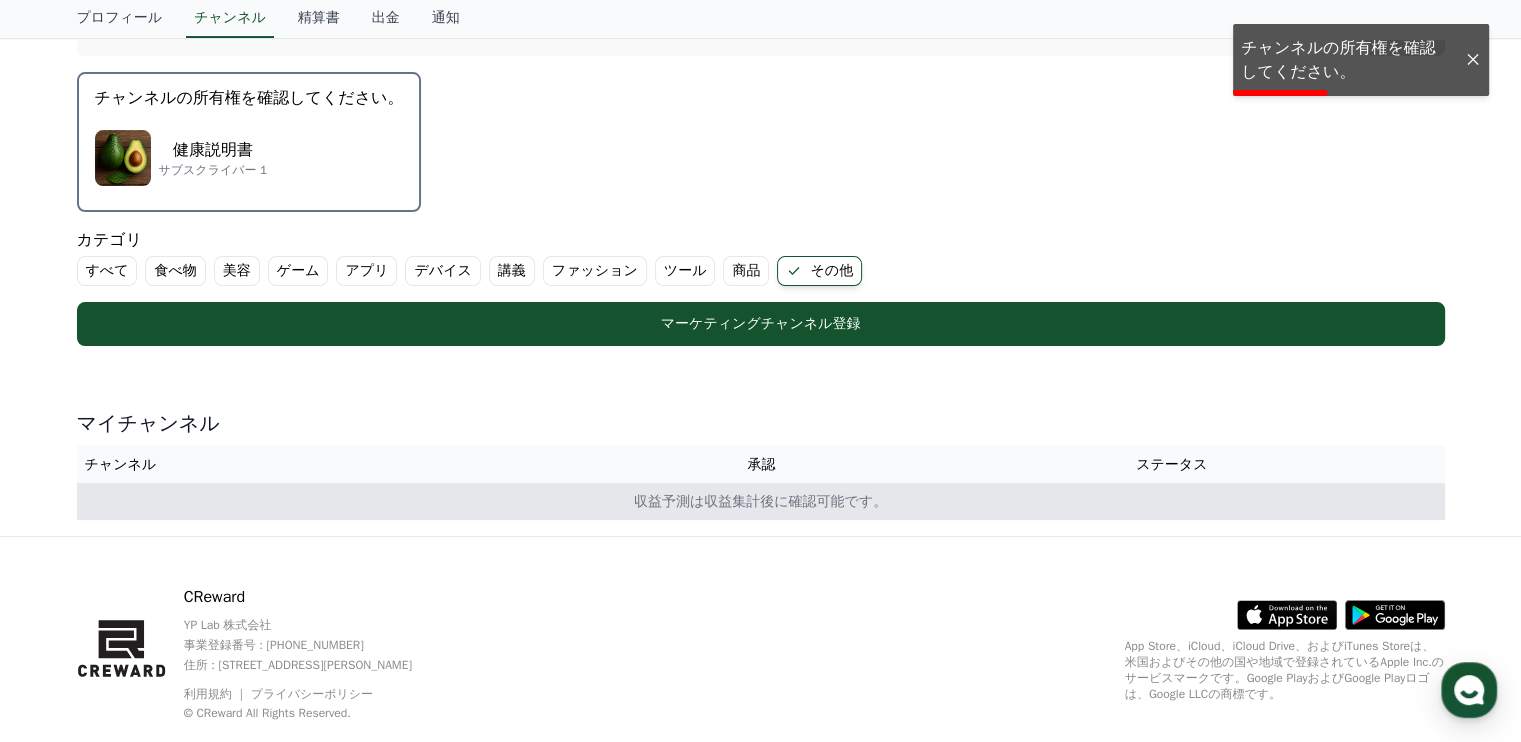 scroll, scrollTop: 524, scrollLeft: 0, axis: vertical 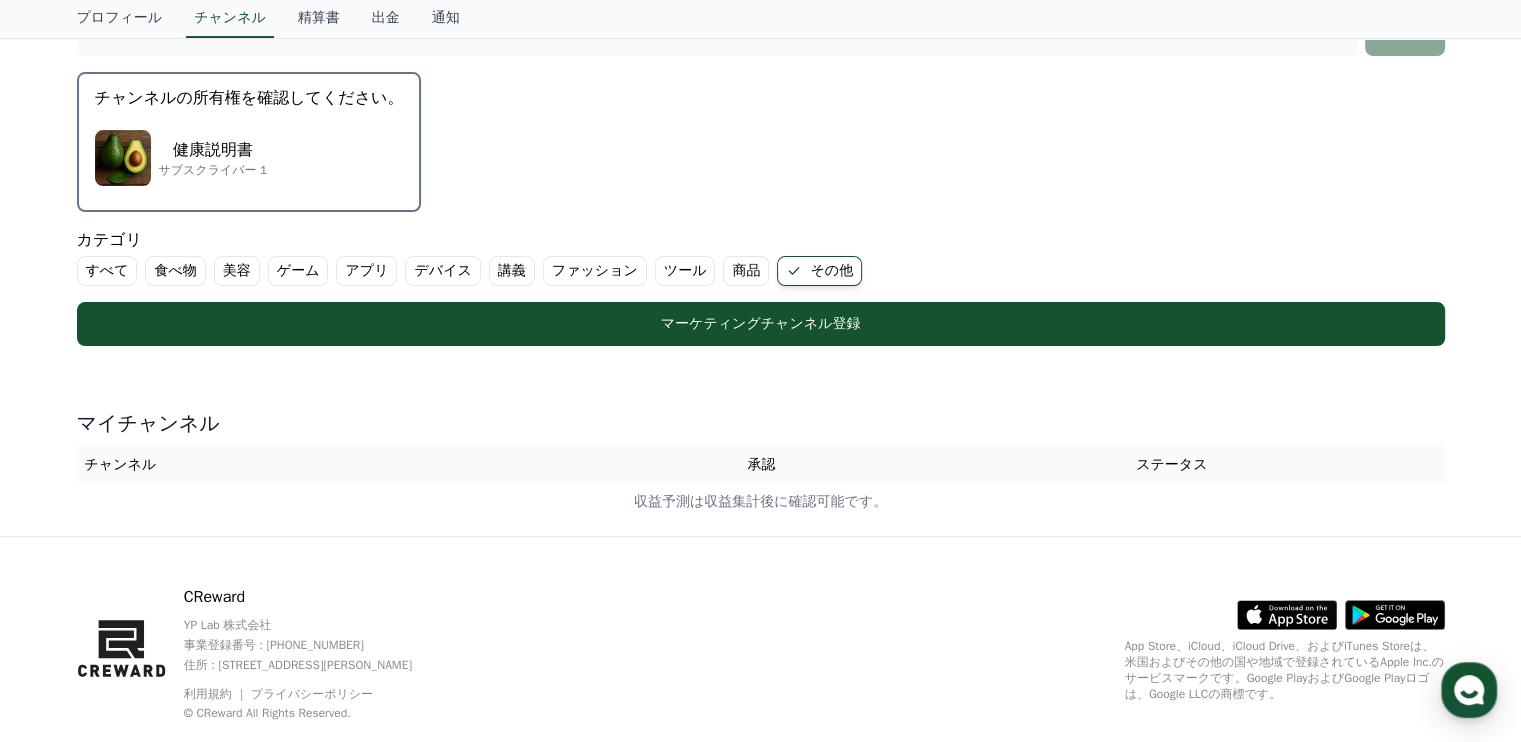click on "すべて" at bounding box center (107, 271) 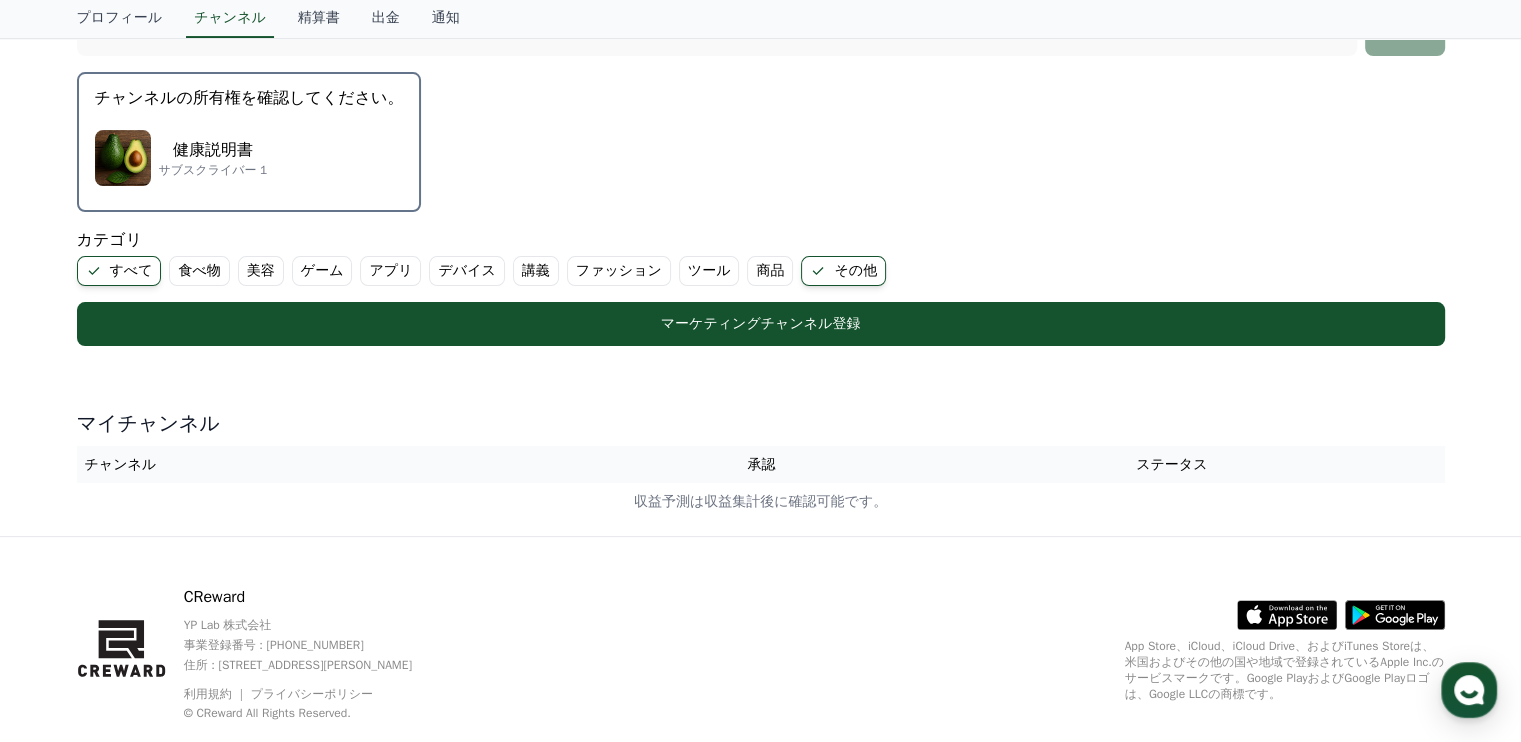 click on "すべて" at bounding box center (119, 271) 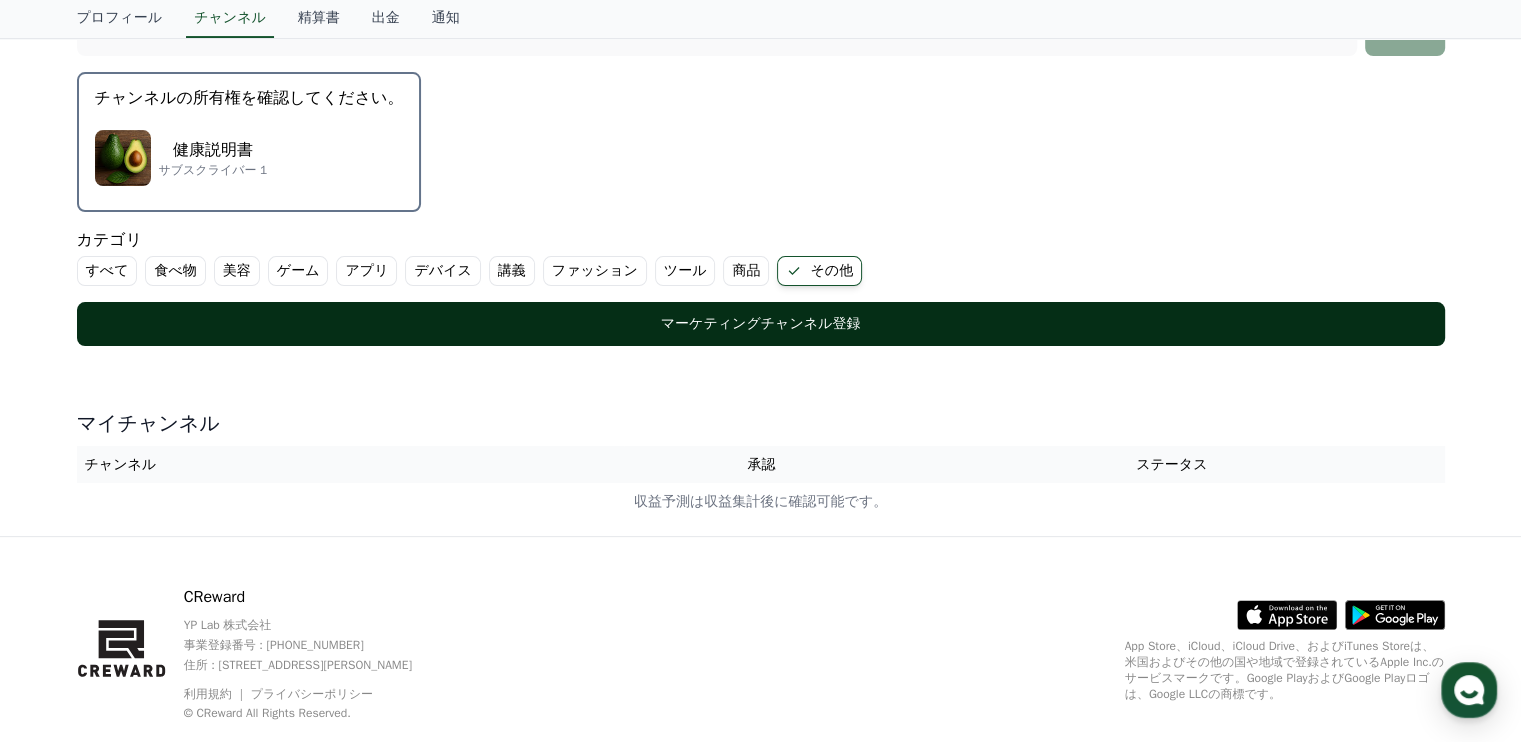click on "マーケティングチャンネル登録" at bounding box center (761, 324) 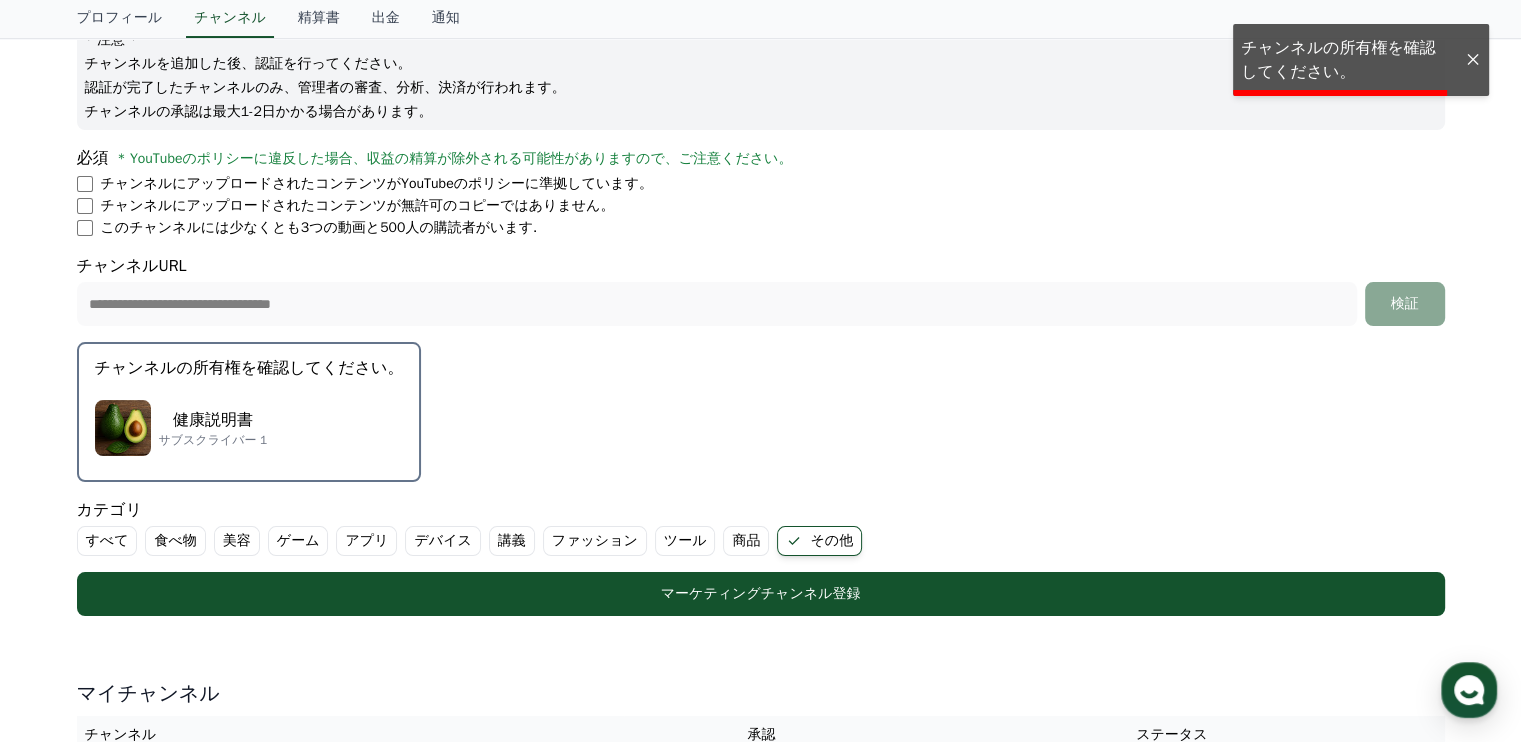 scroll, scrollTop: 252, scrollLeft: 0, axis: vertical 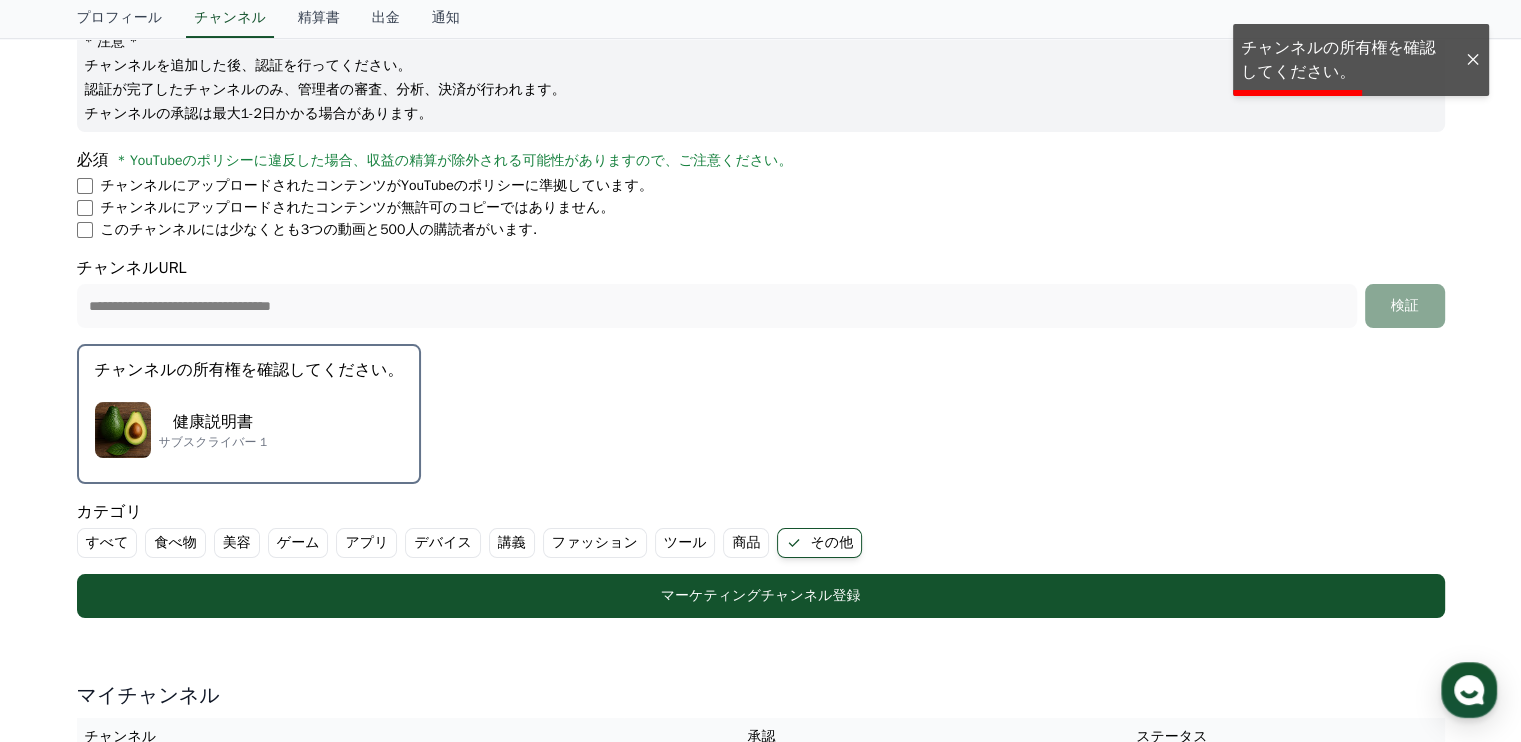 click on "チャンネルの所有権を確認してください。" at bounding box center [249, 370] 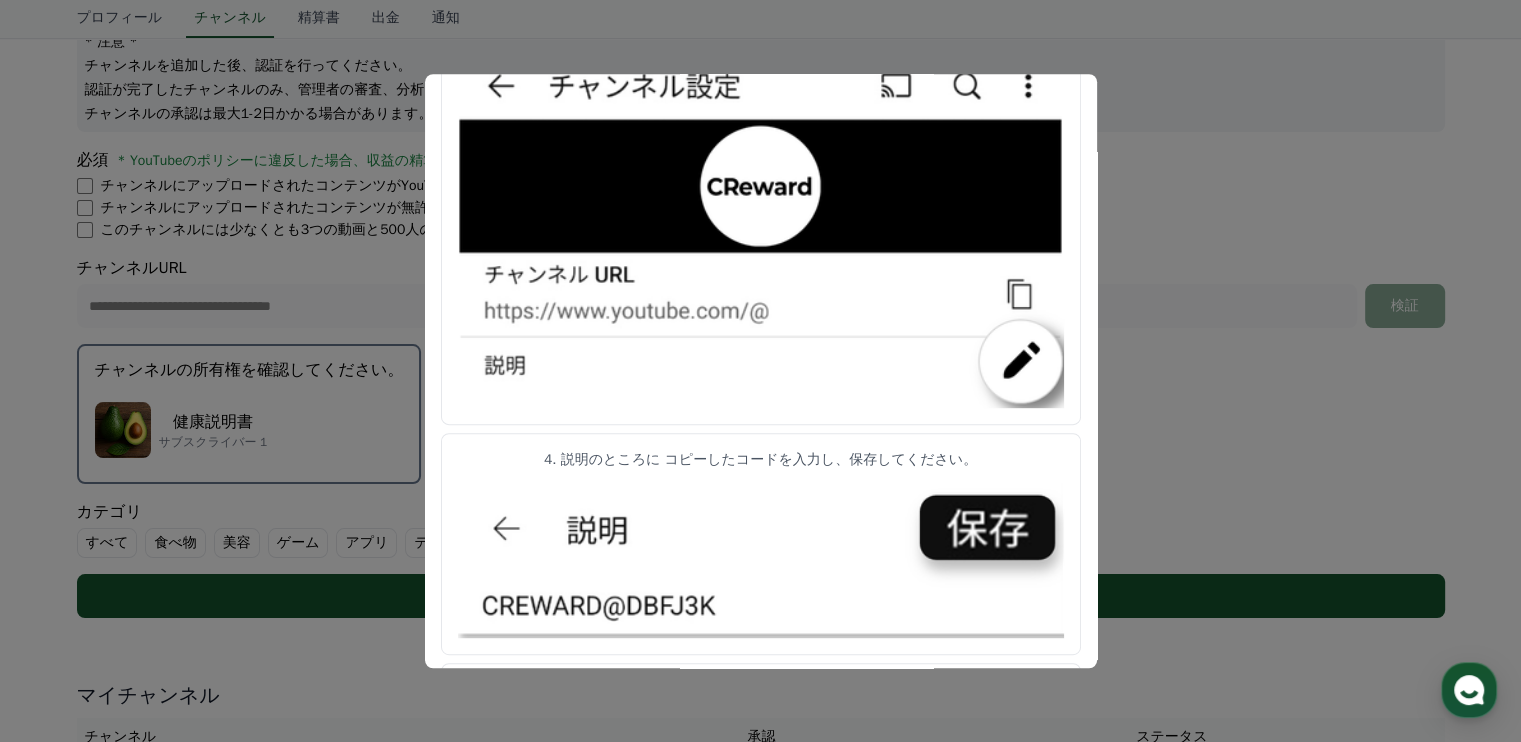 scroll, scrollTop: 1030, scrollLeft: 0, axis: vertical 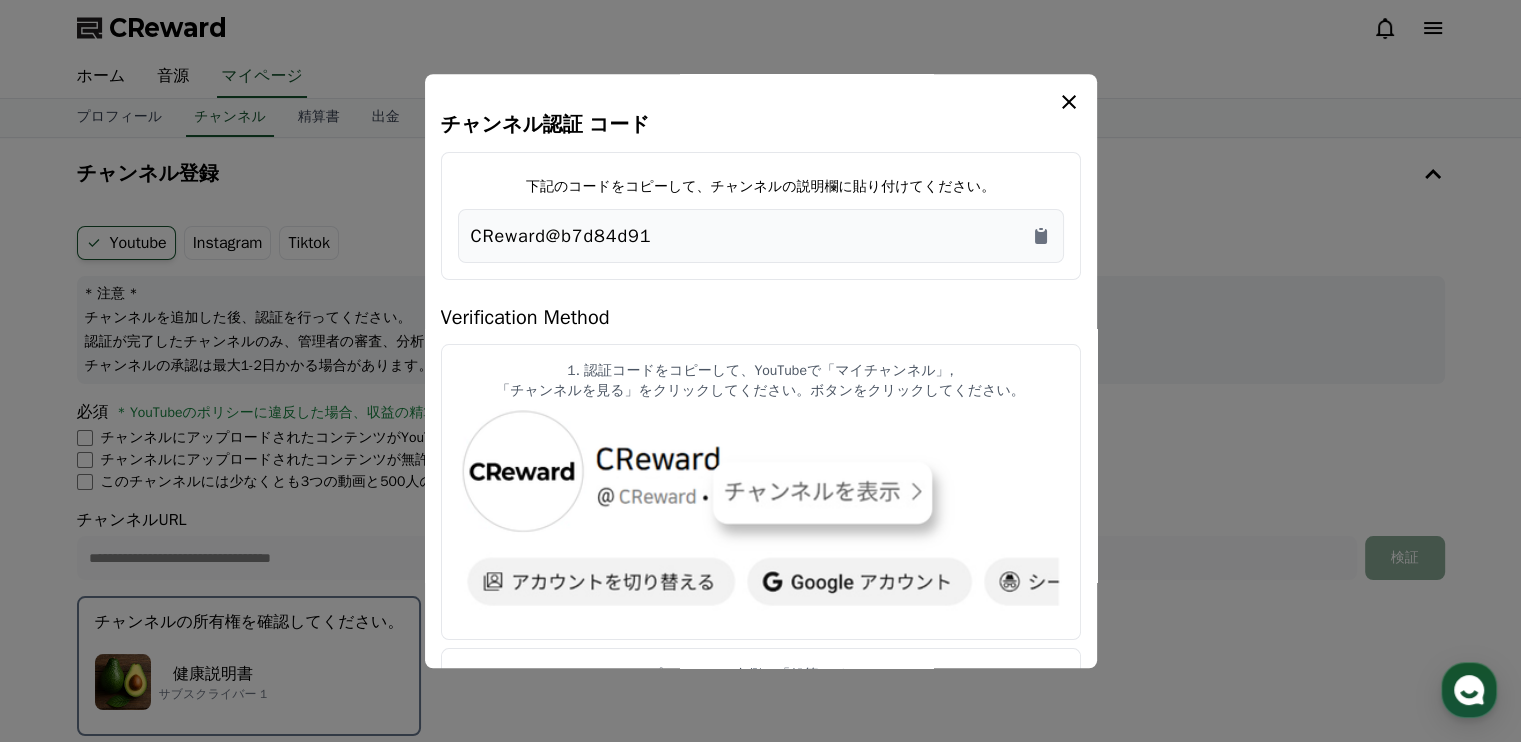 click 